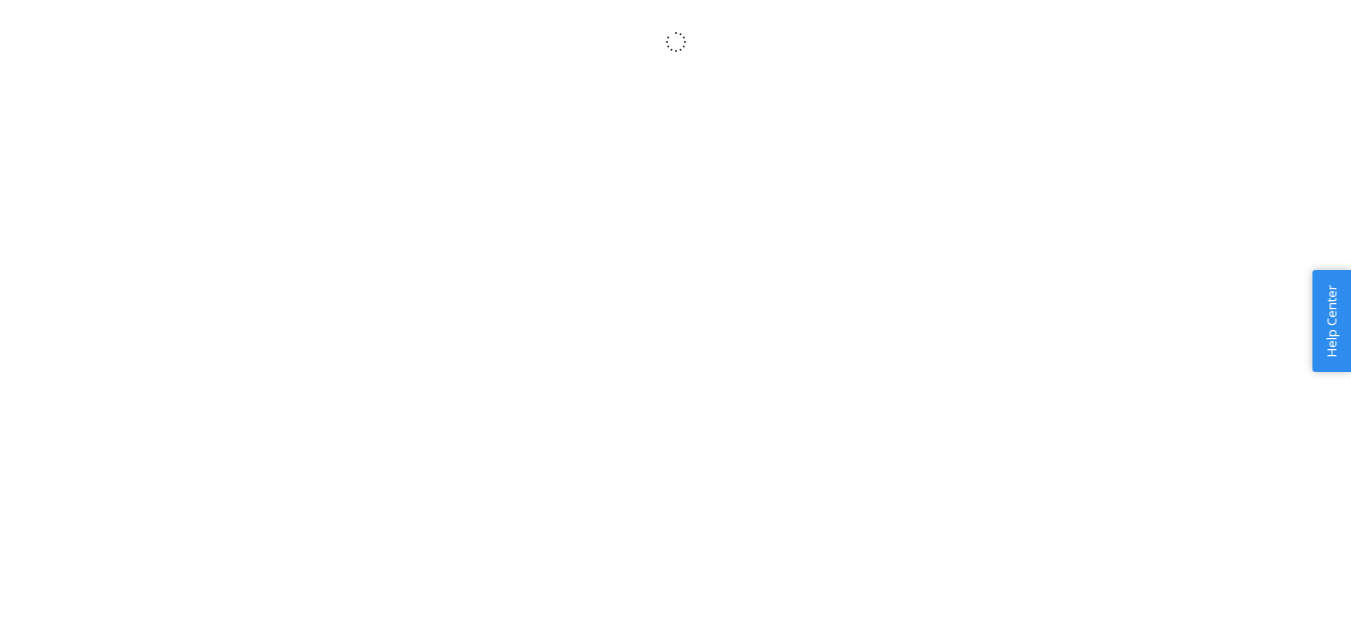 scroll, scrollTop: 0, scrollLeft: 0, axis: both 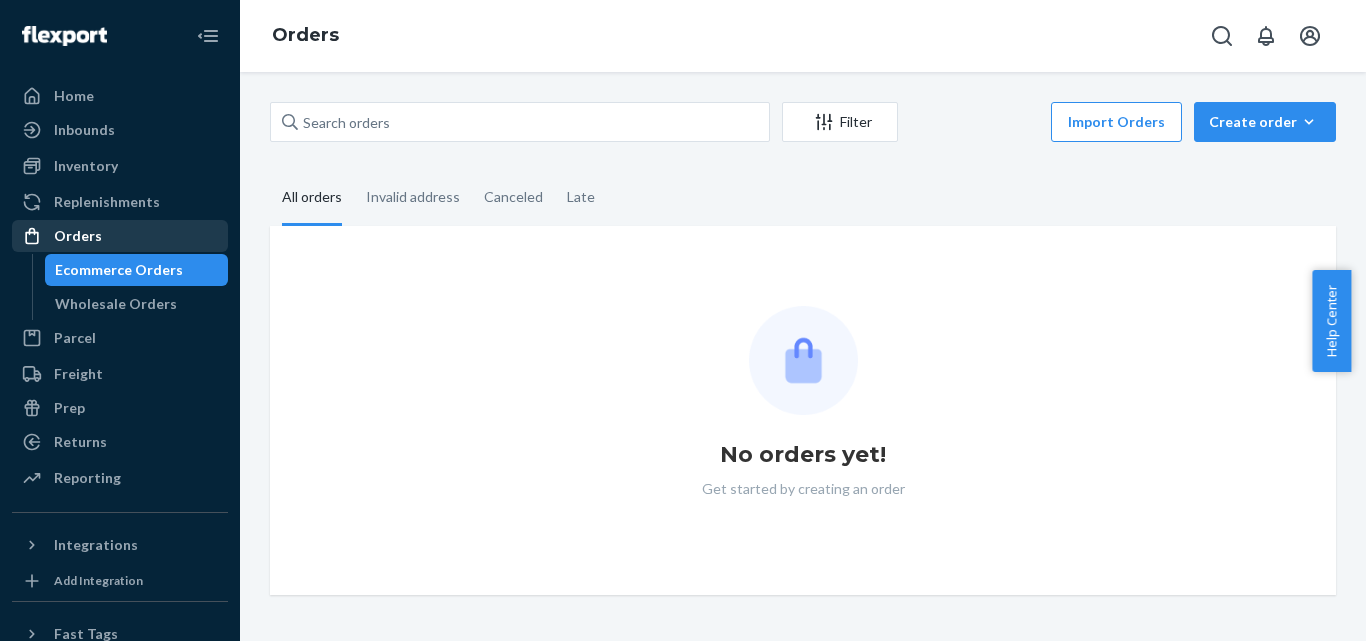 click on "Orders" at bounding box center [78, 236] 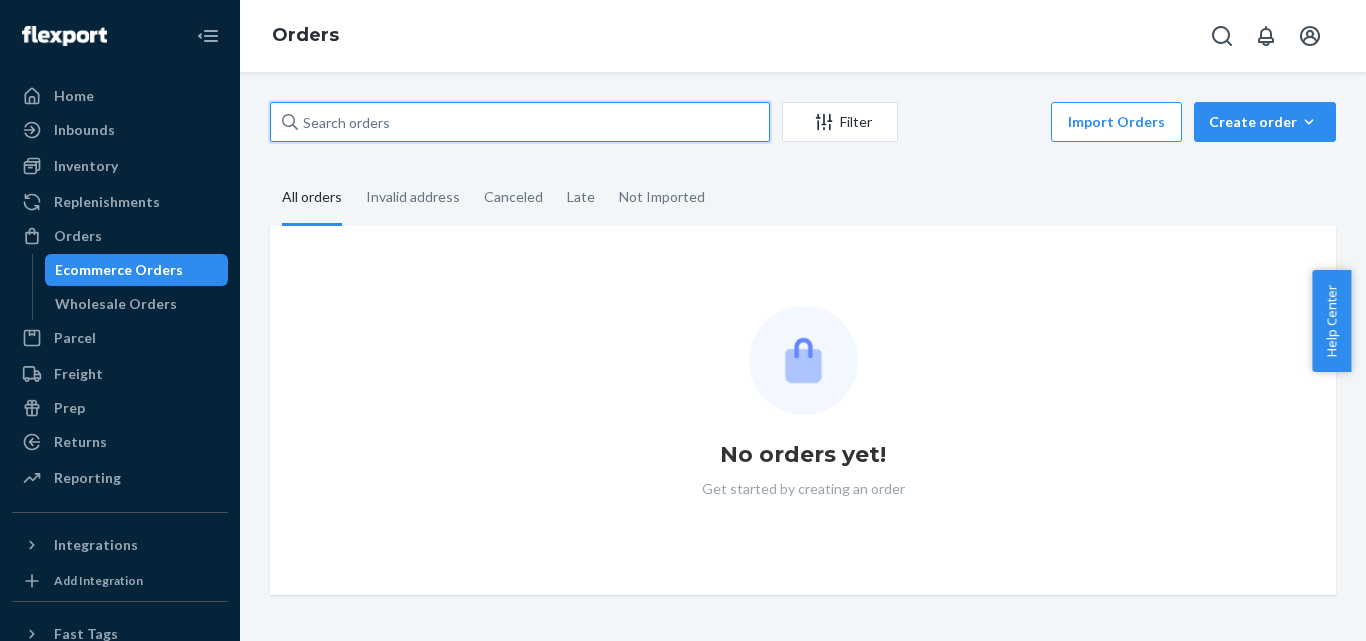 click at bounding box center (520, 122) 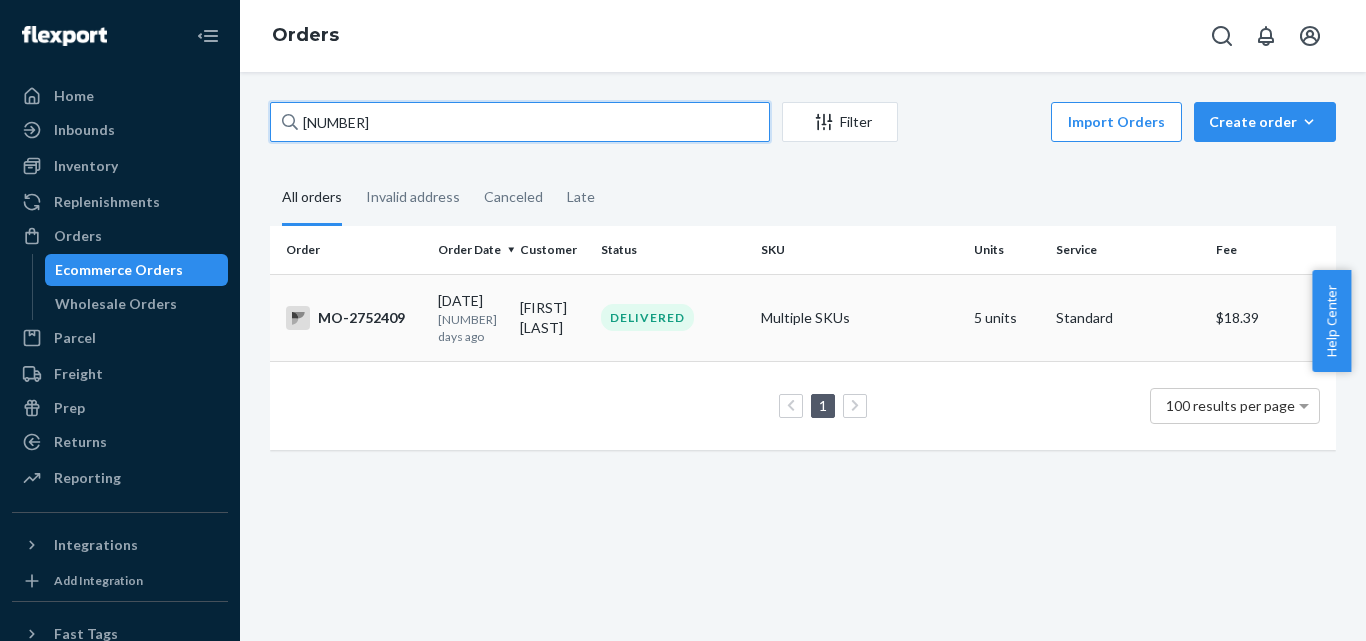 type on "[NUMBER]" 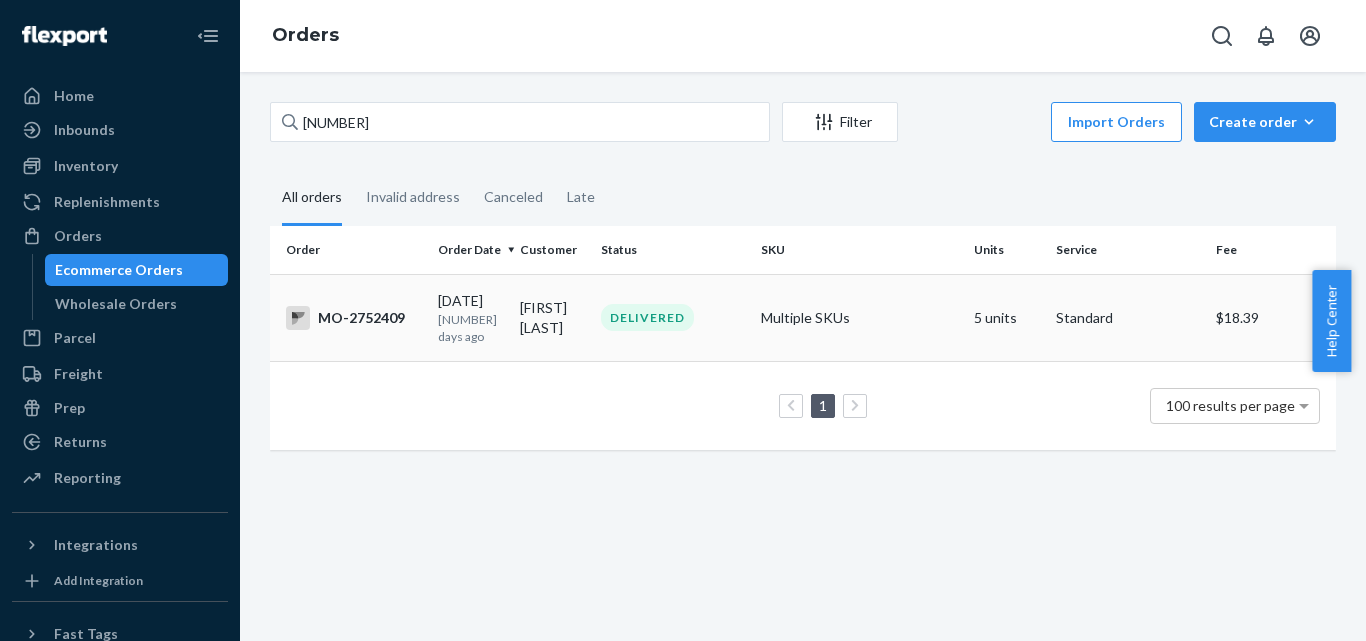 click on "MO-2752409" at bounding box center (354, 318) 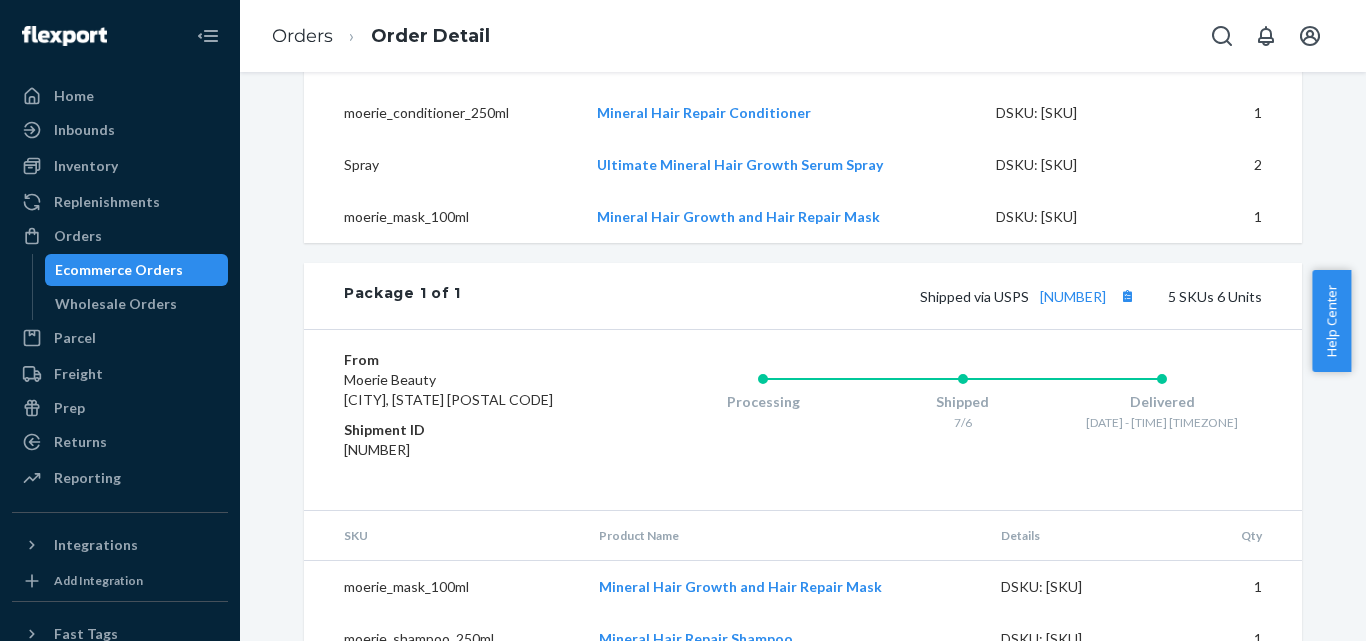 scroll, scrollTop: 900, scrollLeft: 0, axis: vertical 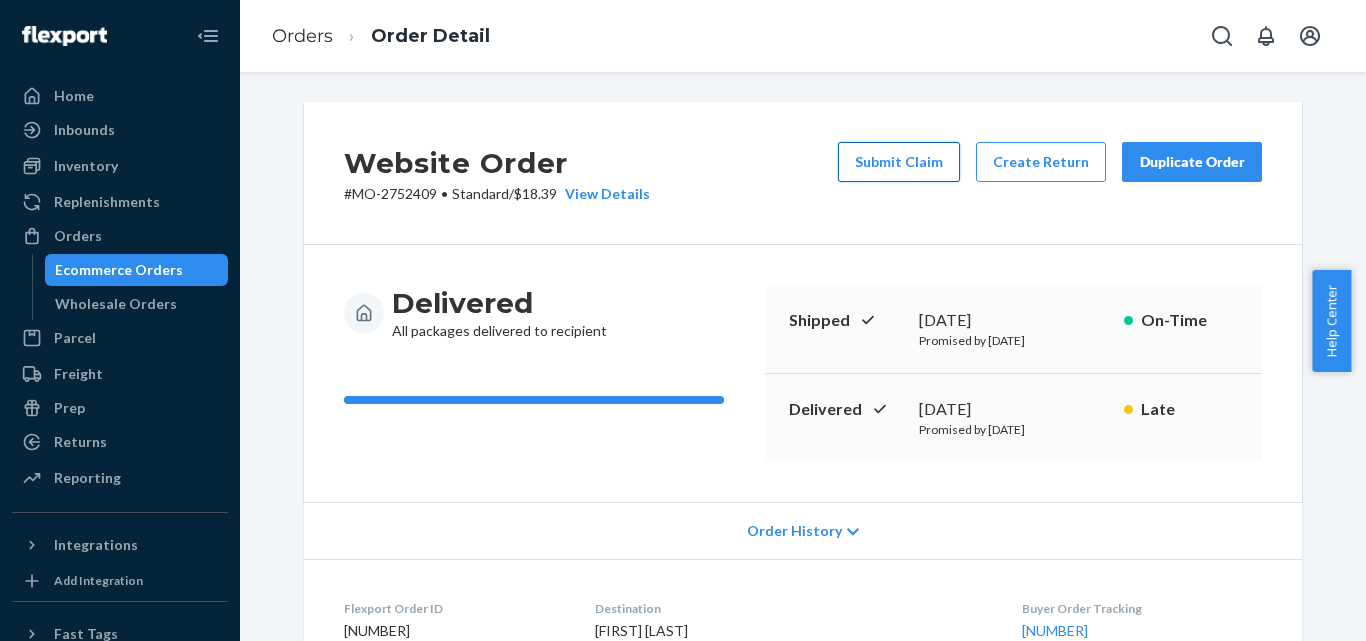 click on "Submit Claim" at bounding box center (899, 162) 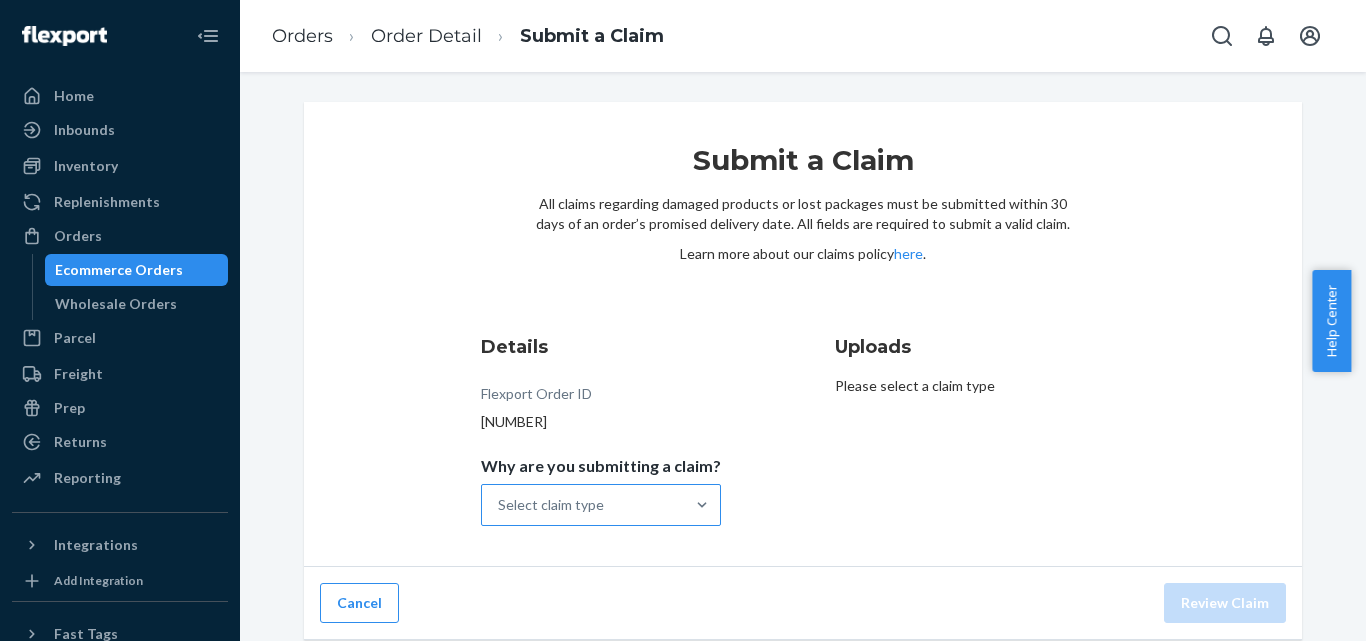 click on "Select claim type" at bounding box center [583, 505] 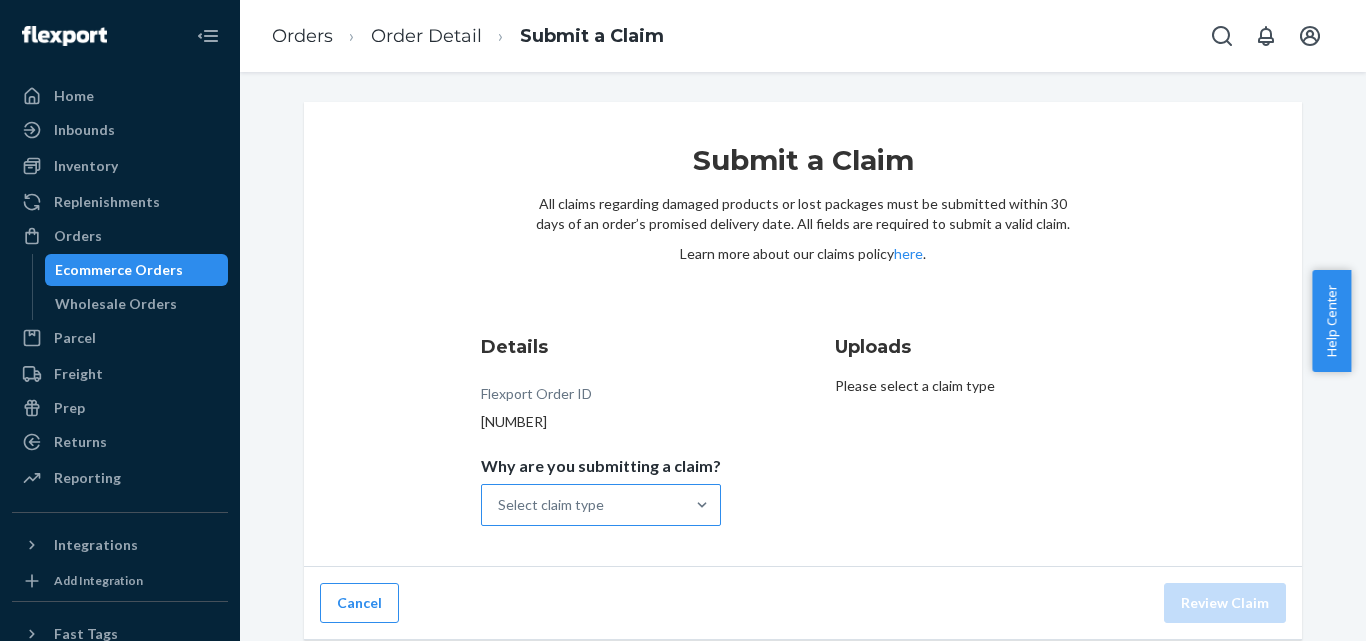 click on "Why are you submitting a claim? Select claim type" at bounding box center [499, 505] 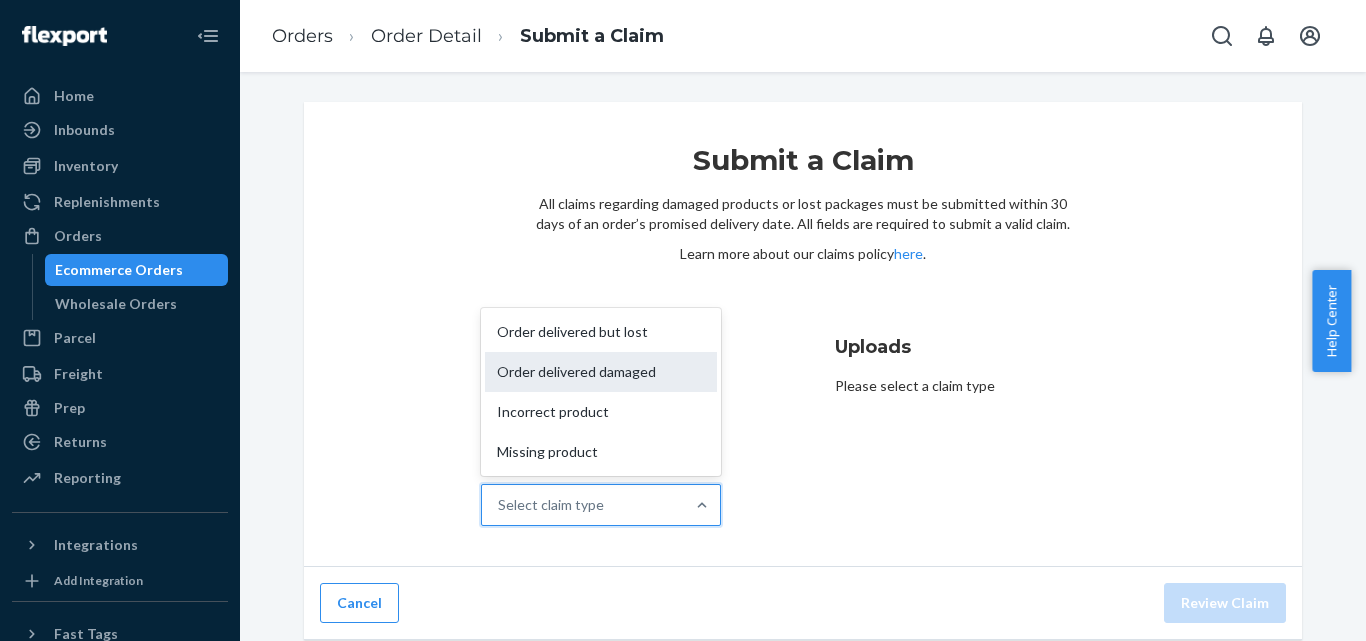 click on "Order delivered damaged" at bounding box center [601, 372] 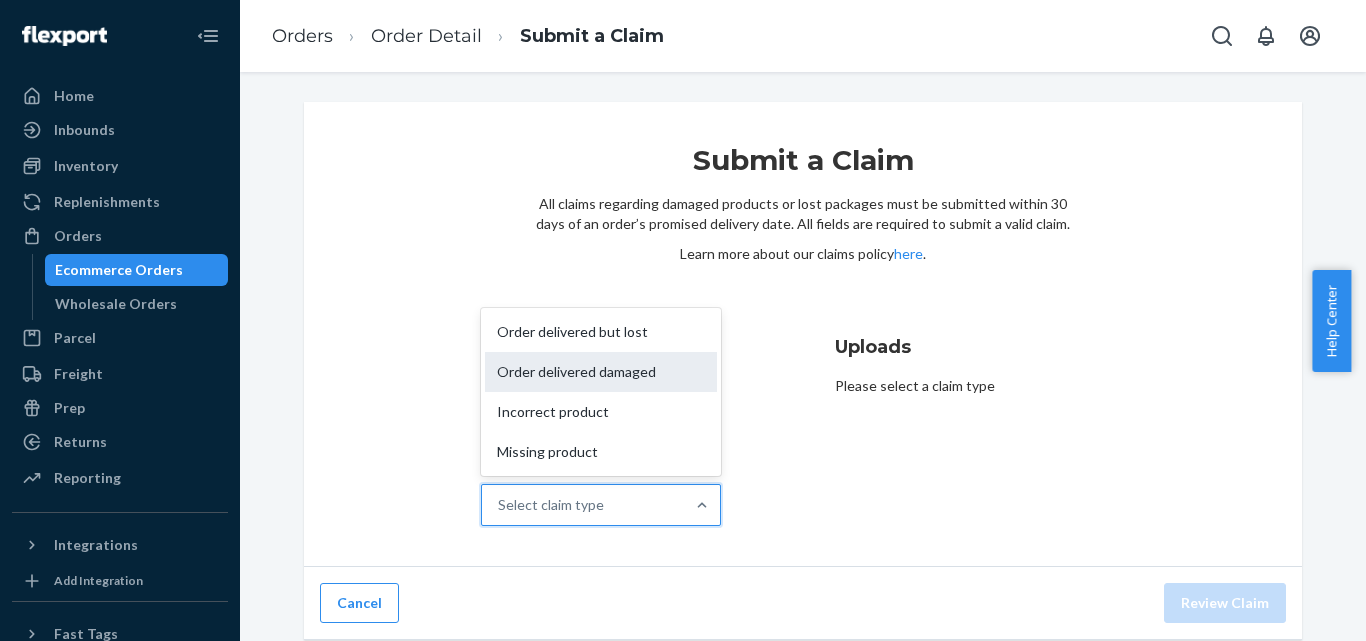 click on "Why are you submitting a claim?      option Order delivered damaged focused, 2 of 4. 4 results available. Use Up and Down to choose options, press Enter to select the currently focused option, press Escape to exit the menu, press Tab to select the option and exit the menu. Select claim type Order delivered but lost Order delivered damaged Incorrect product Missing product" at bounding box center [499, 505] 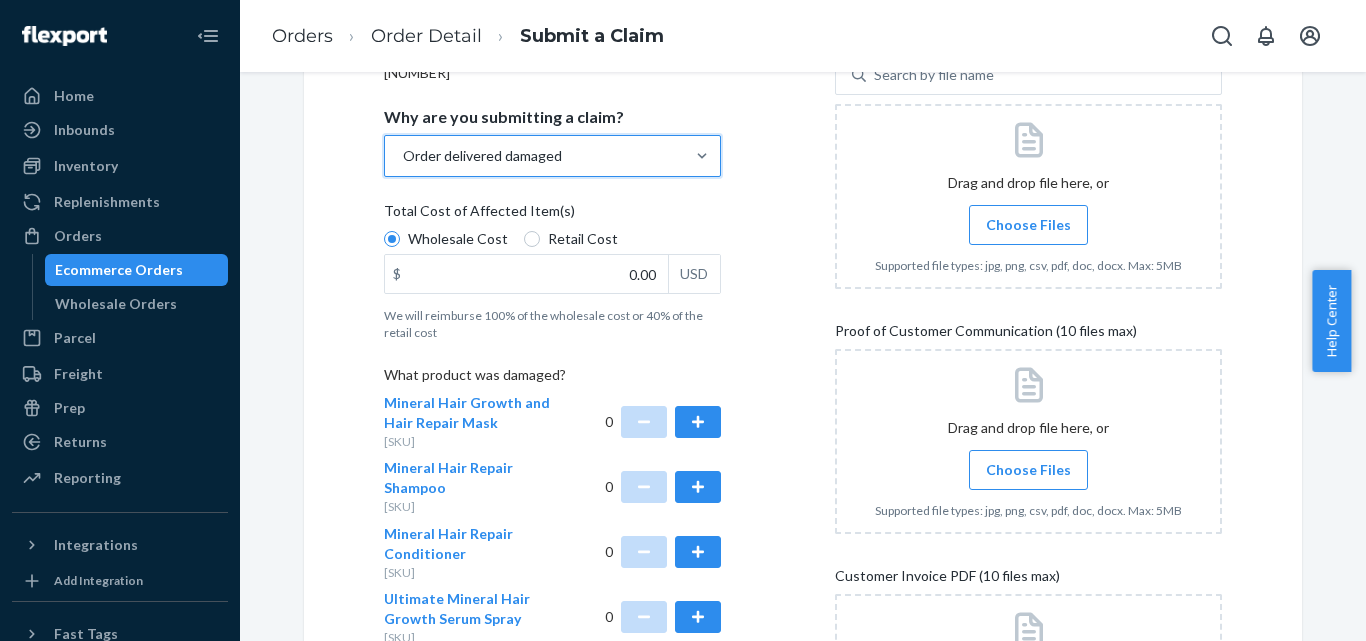 scroll, scrollTop: 400, scrollLeft: 0, axis: vertical 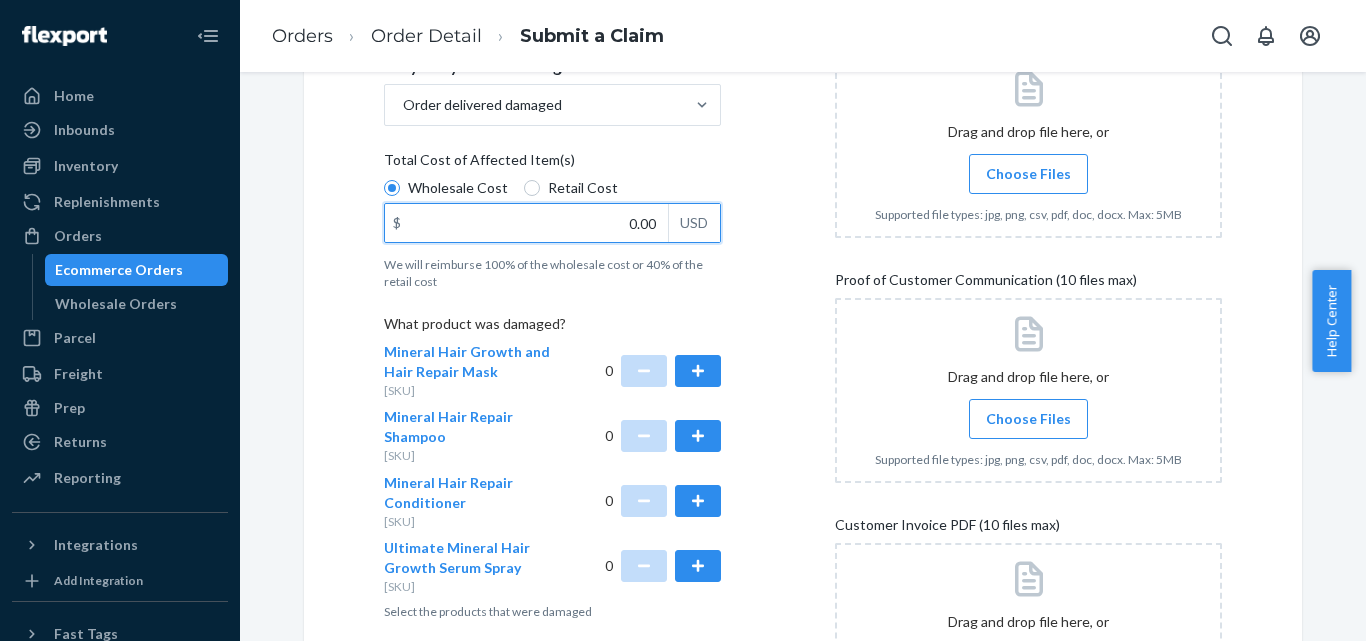 drag, startPoint x: 603, startPoint y: 215, endPoint x: 727, endPoint y: 215, distance: 124 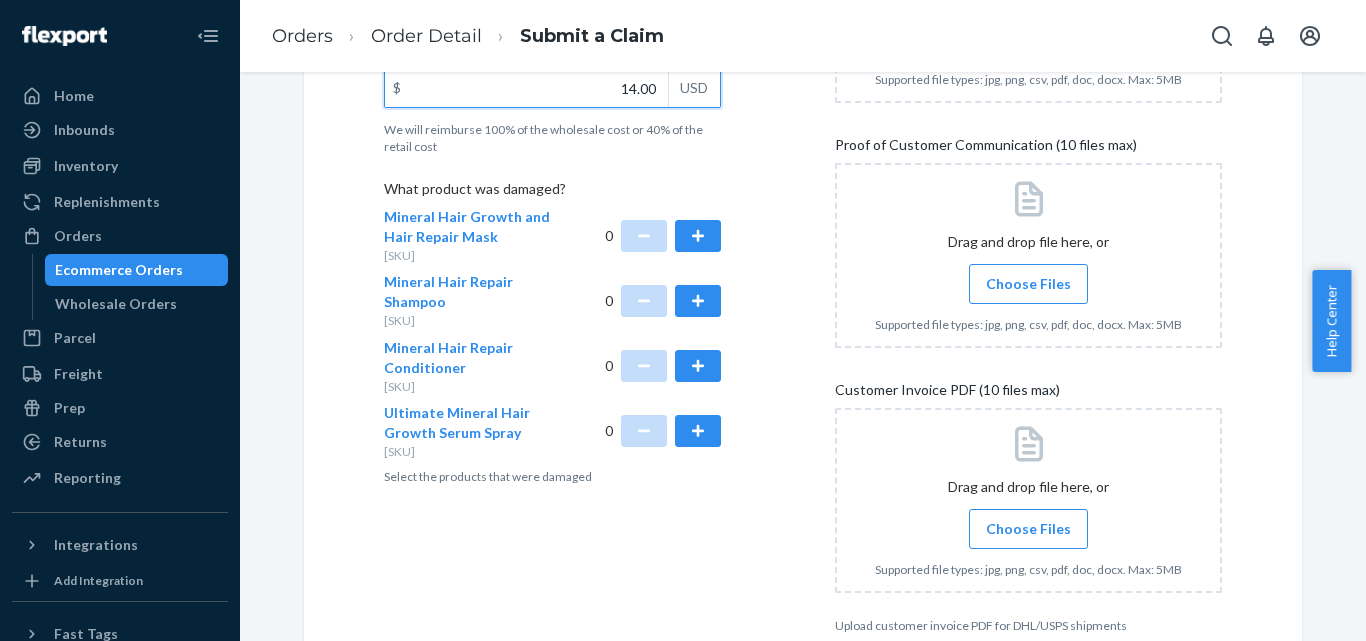 scroll, scrollTop: 500, scrollLeft: 0, axis: vertical 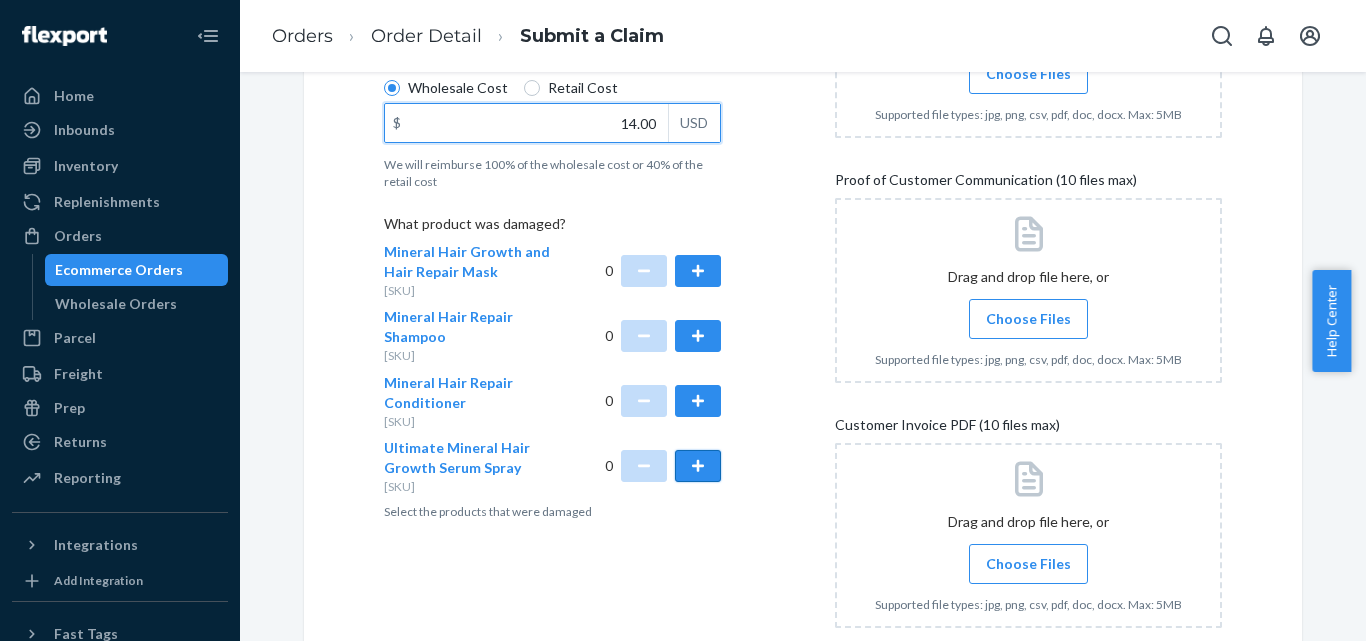 type on "14.00" 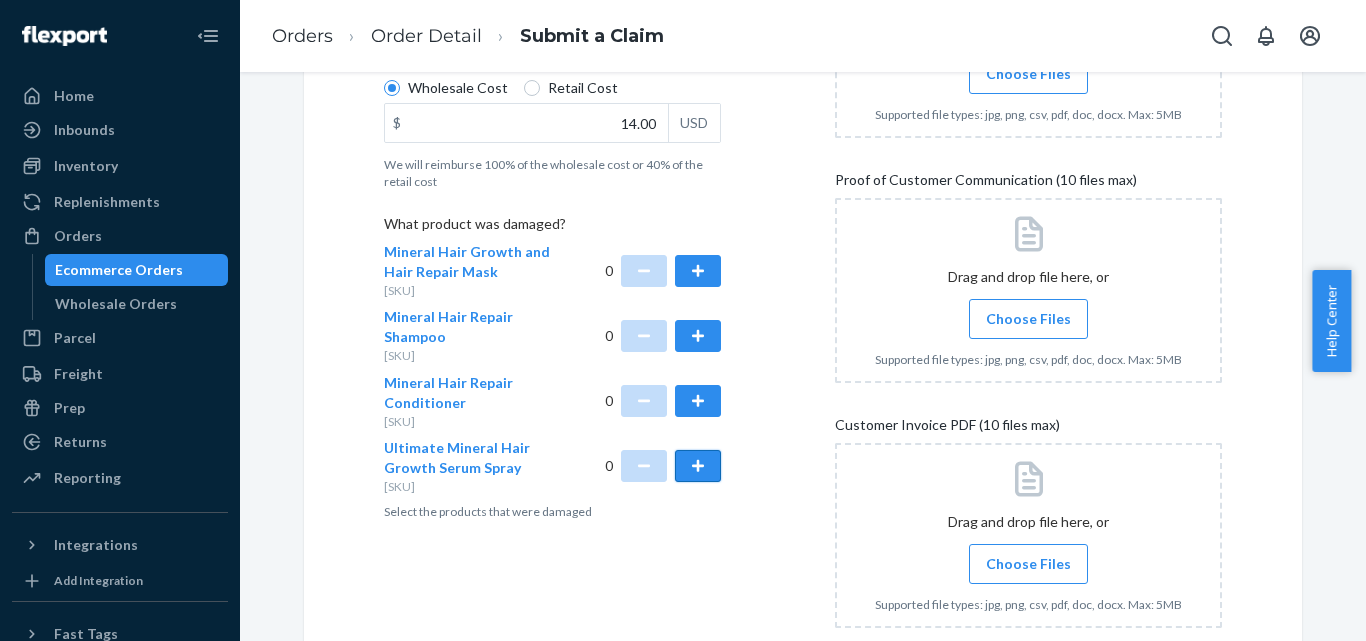 click at bounding box center (698, 466) 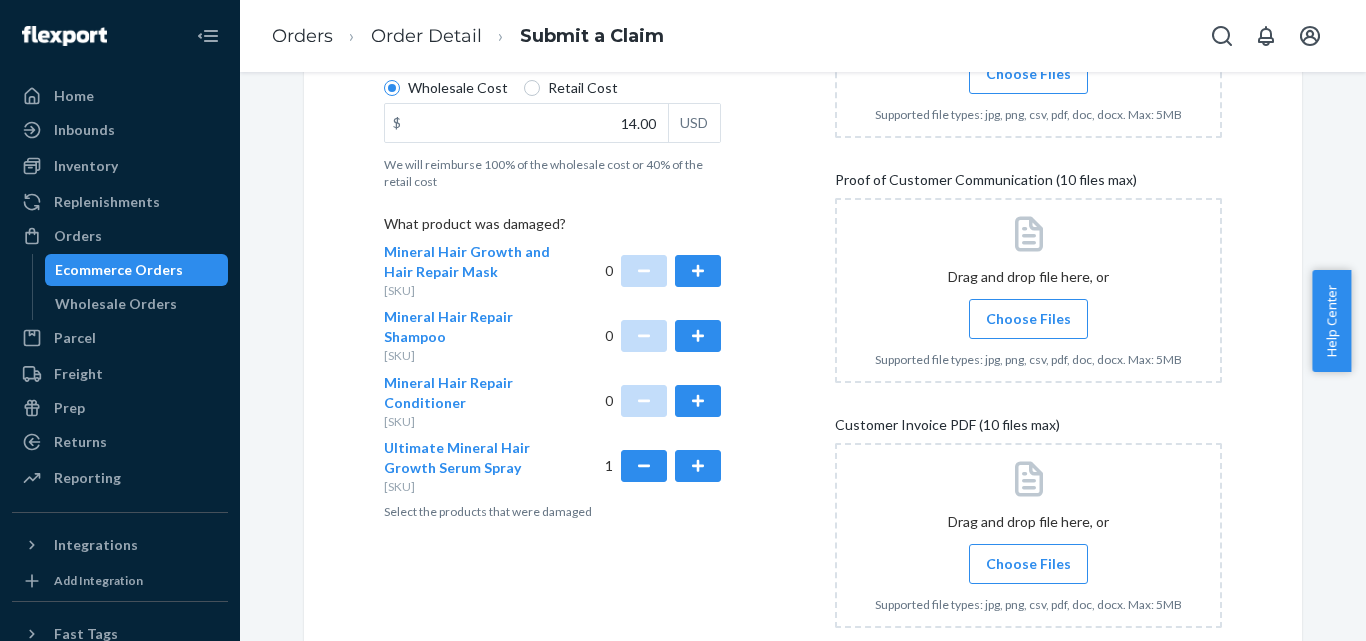 click on "Select the products that were damaged" at bounding box center (552, 511) 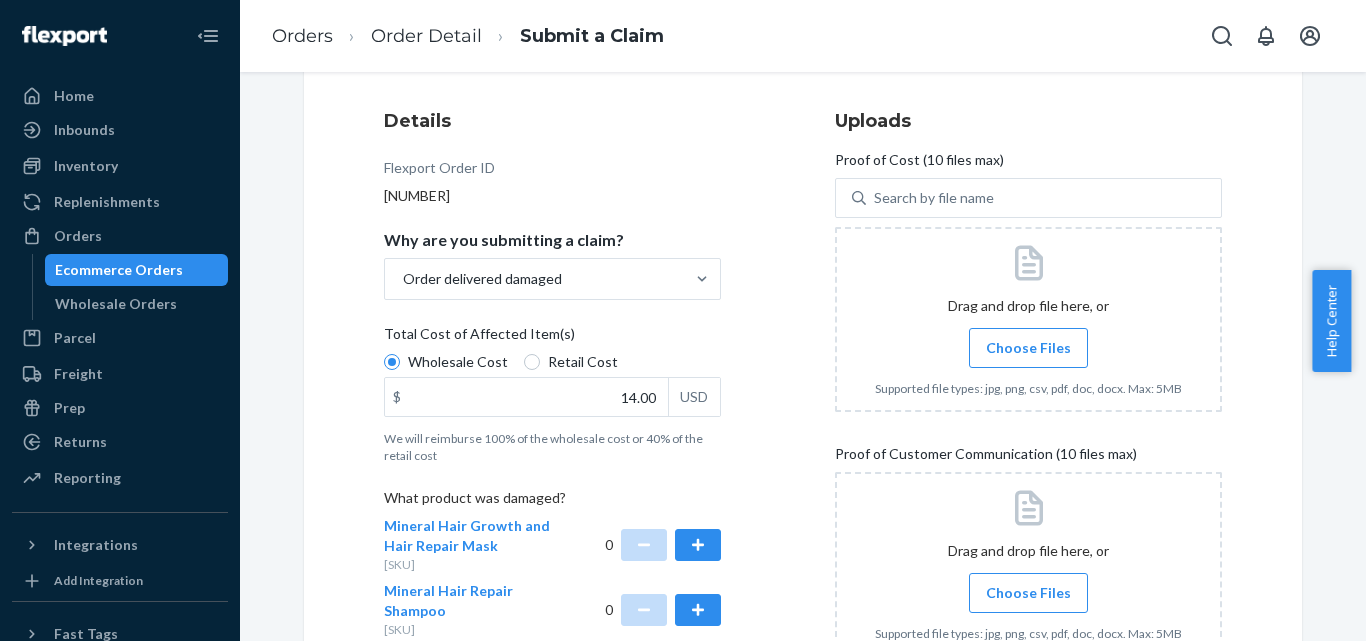 scroll, scrollTop: 200, scrollLeft: 0, axis: vertical 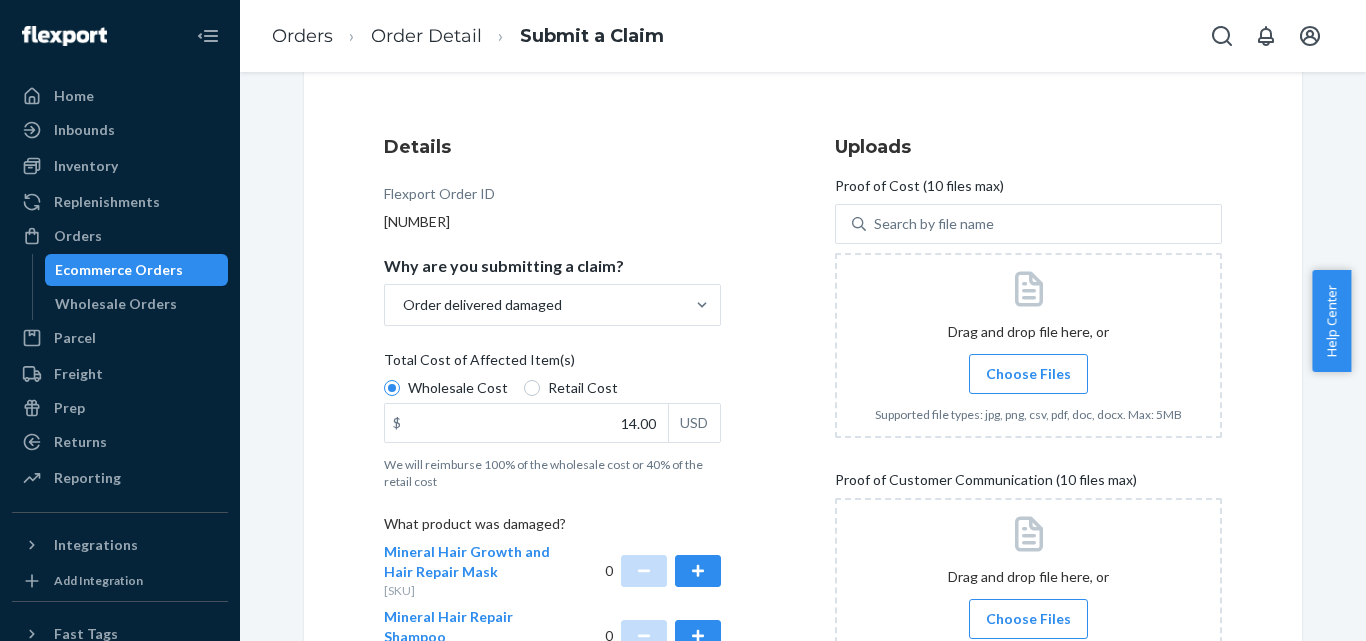 click on "Choose Files" at bounding box center [1028, 374] 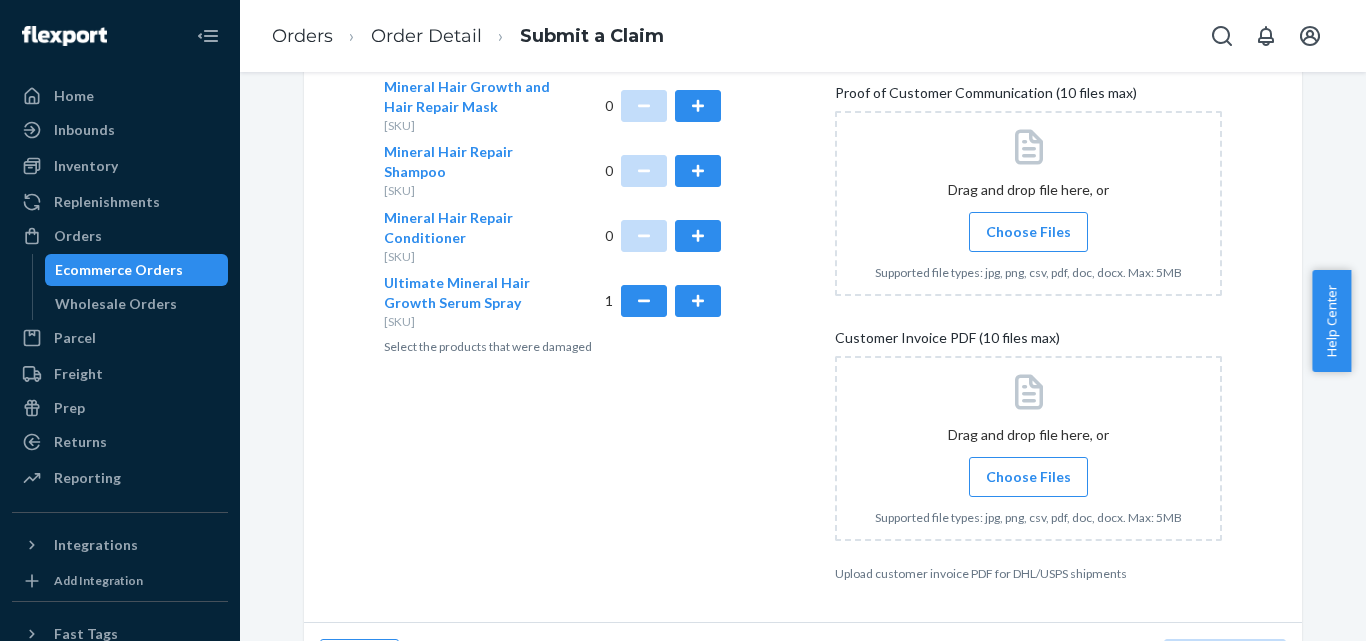 scroll, scrollTop: 700, scrollLeft: 0, axis: vertical 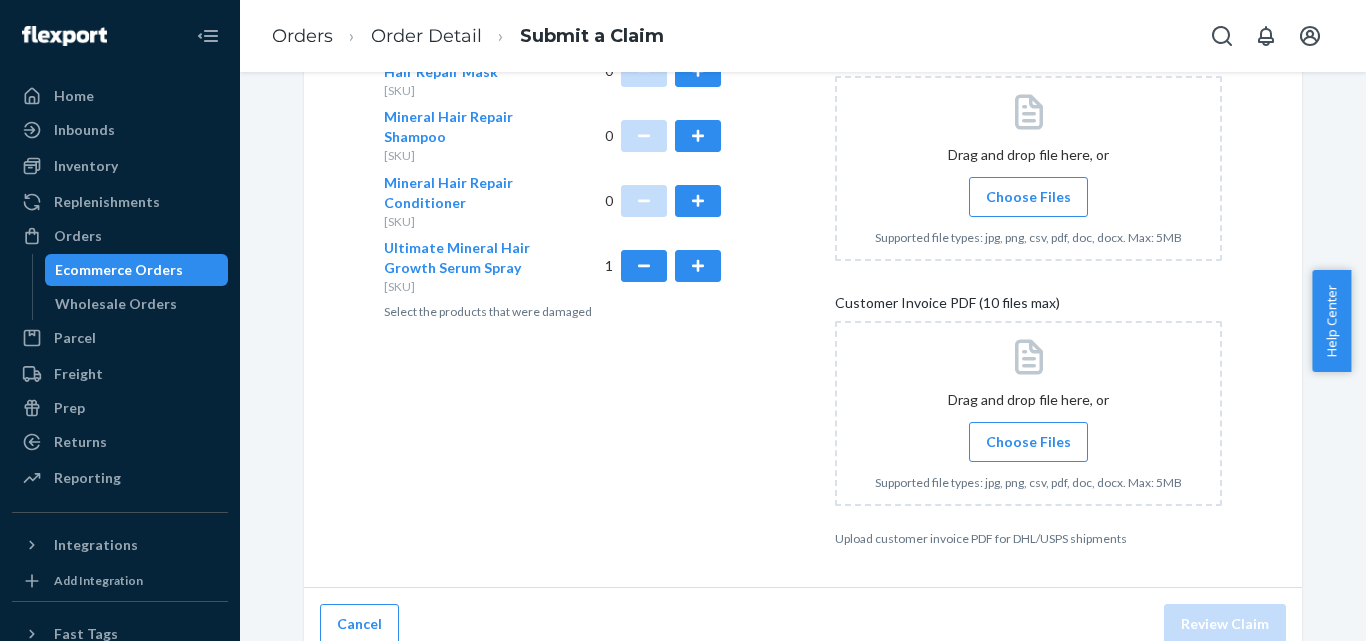 click on "Choose Files" at bounding box center [1028, 442] 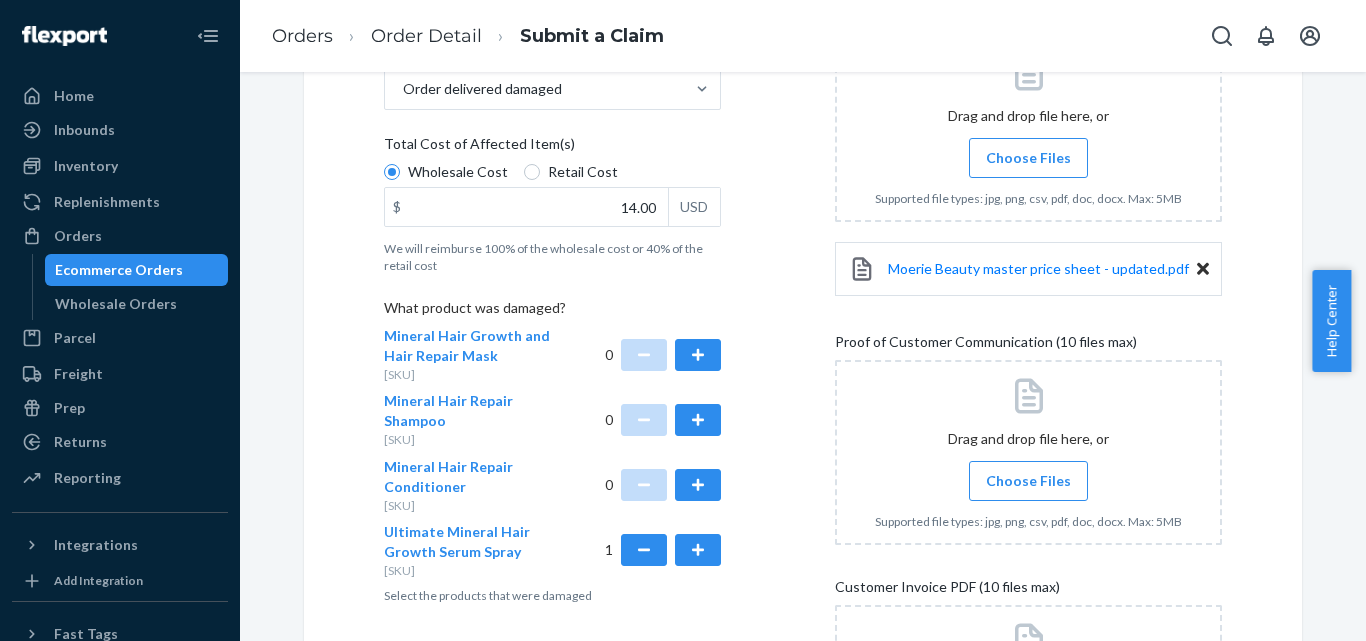scroll, scrollTop: 400, scrollLeft: 0, axis: vertical 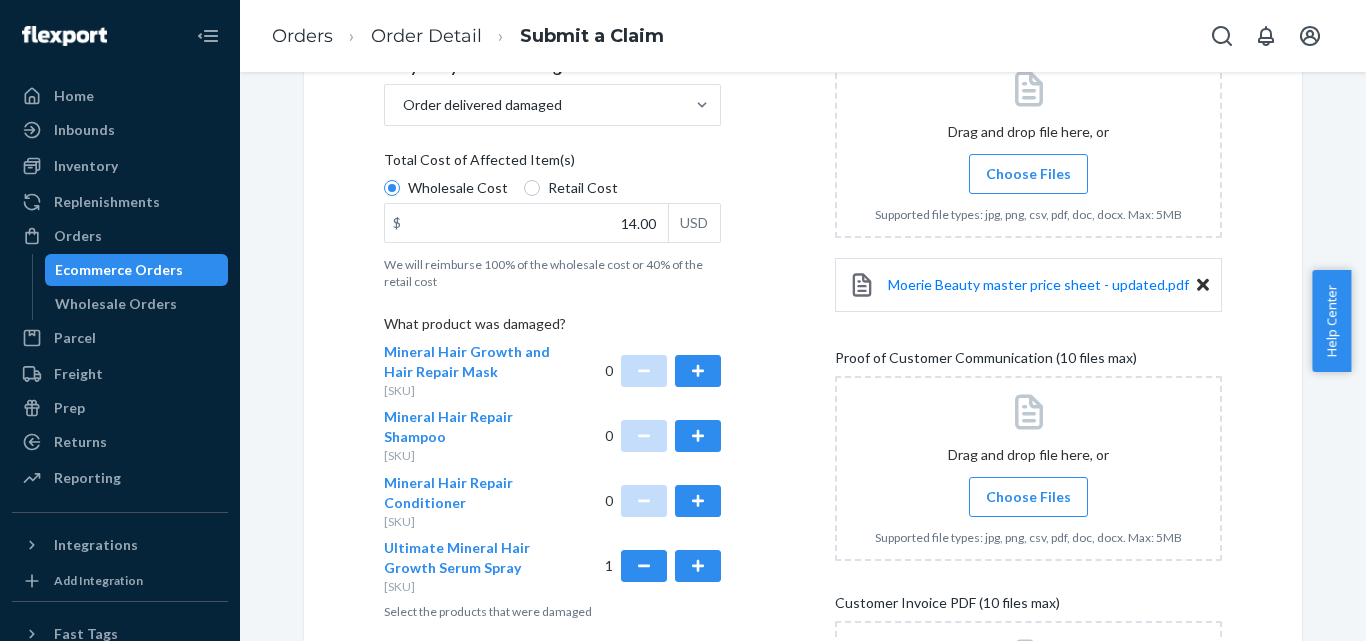 click on "Choose Files" at bounding box center (1028, 497) 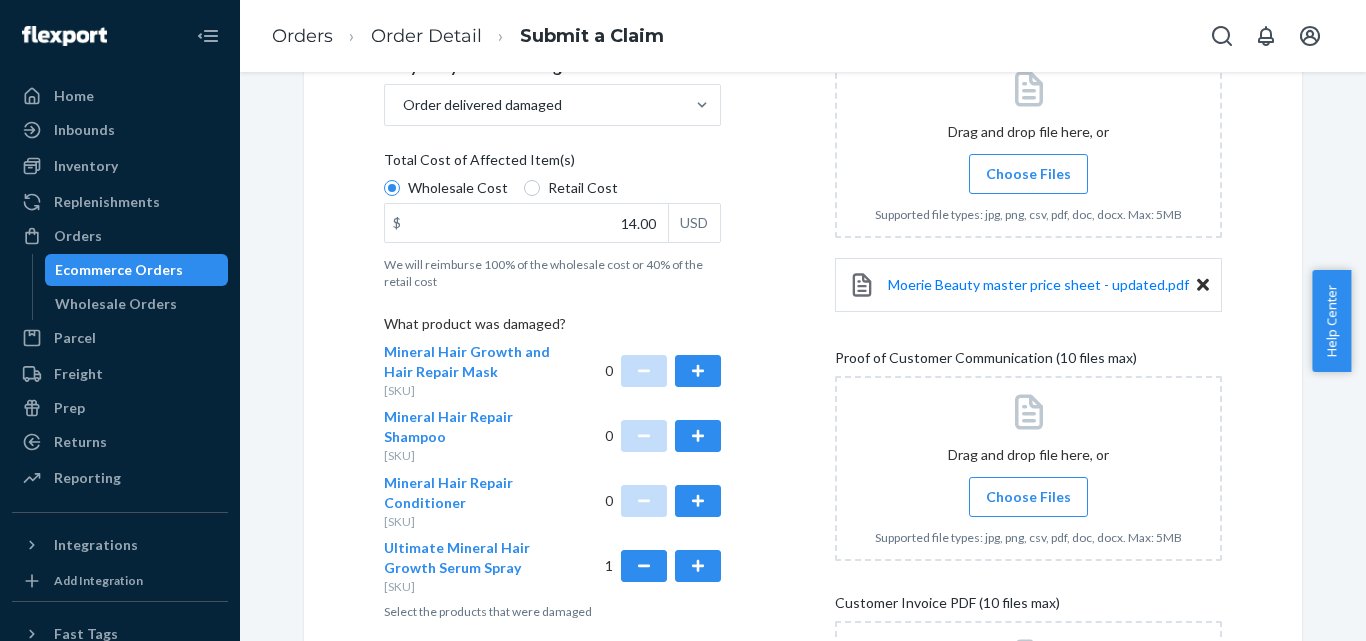 click on "Choose Files" at bounding box center [1028, 497] 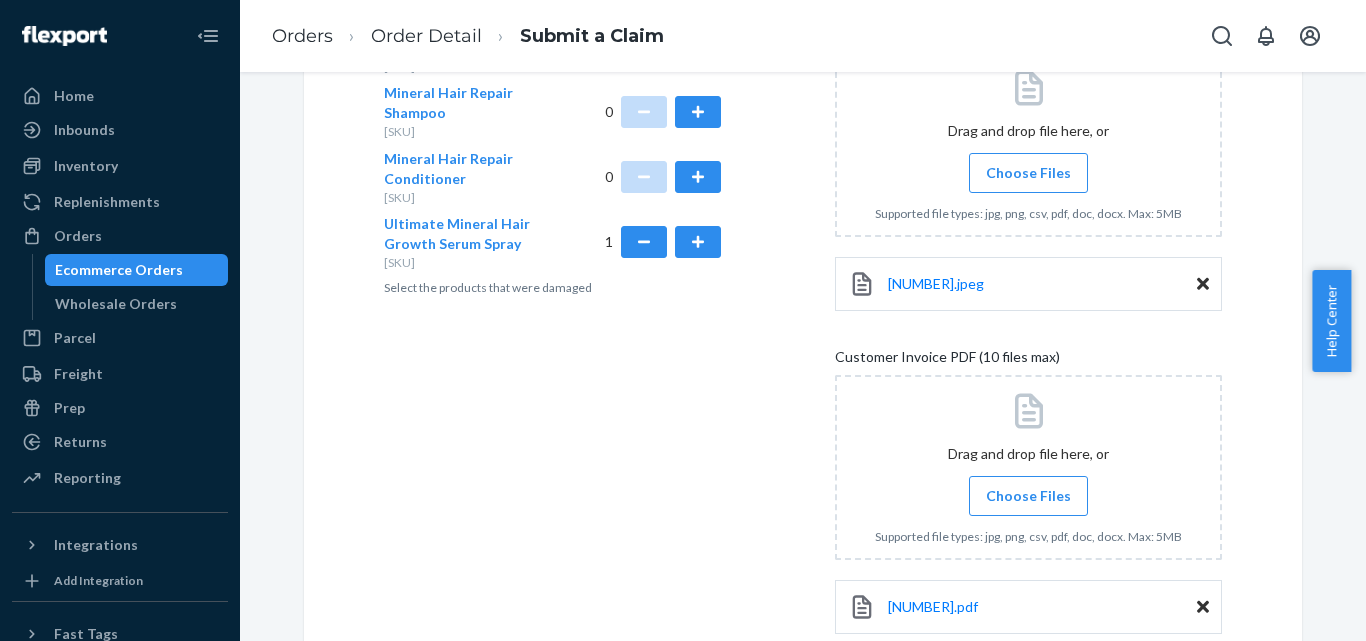 scroll, scrollTop: 876, scrollLeft: 0, axis: vertical 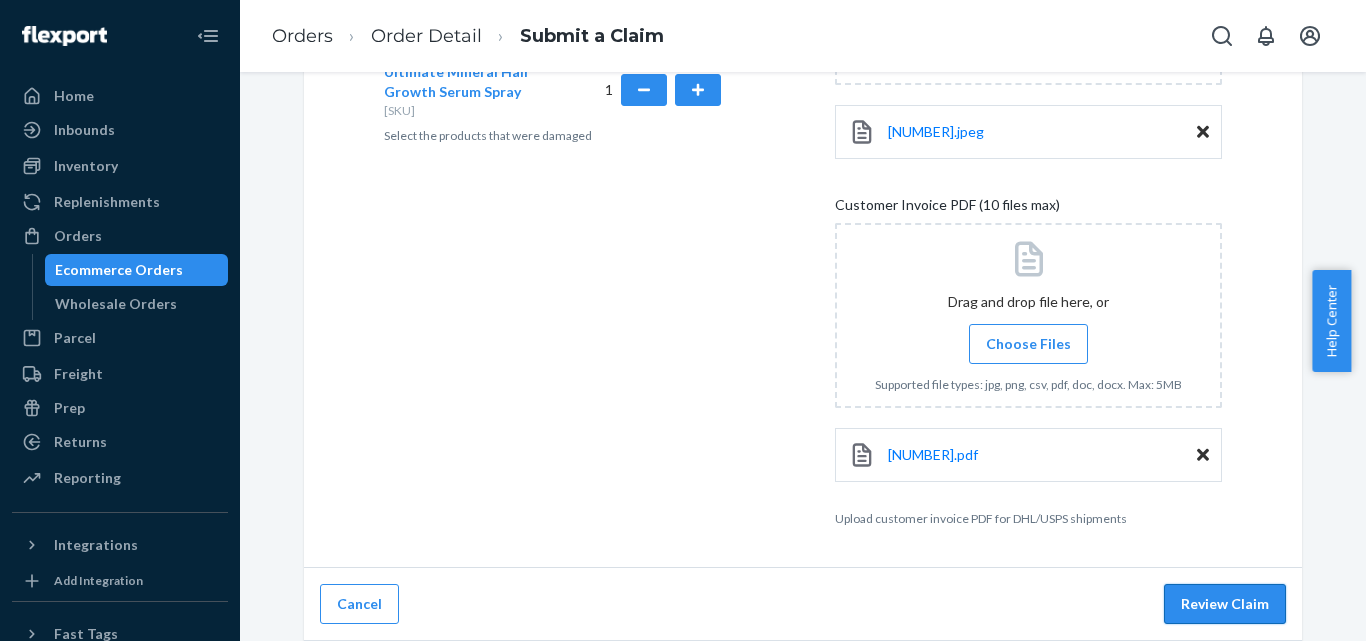 click on "Review Claim" at bounding box center [1225, 604] 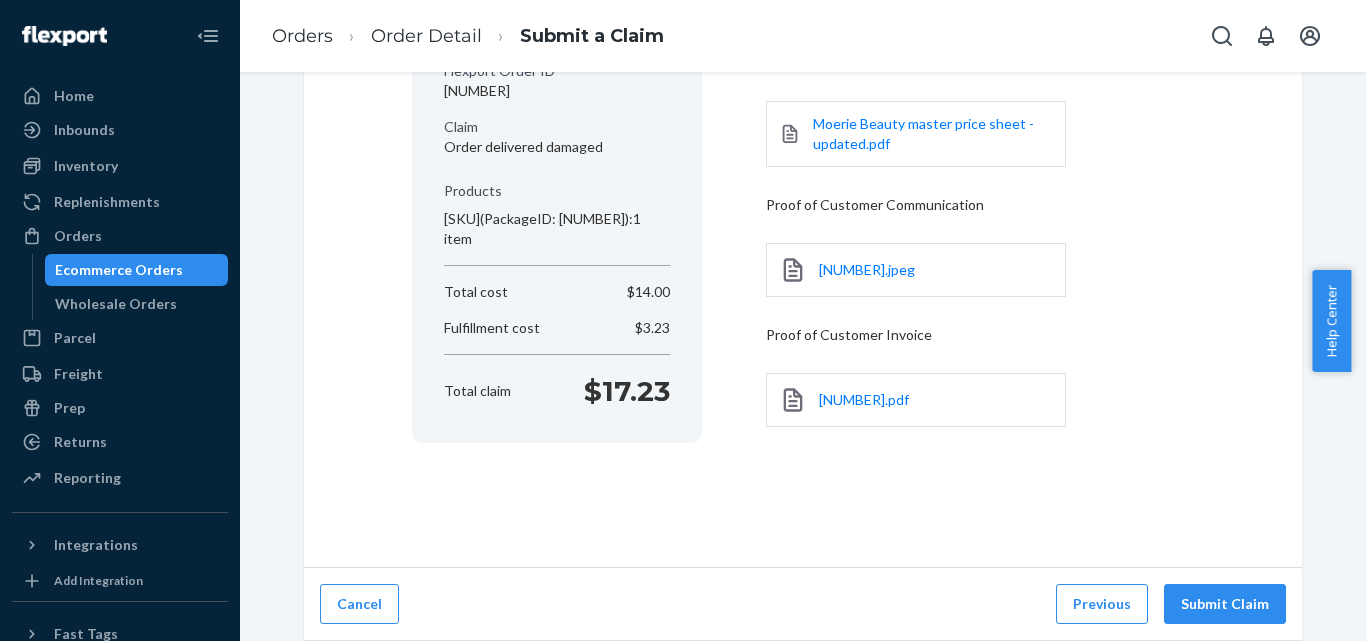 scroll, scrollTop: 252, scrollLeft: 0, axis: vertical 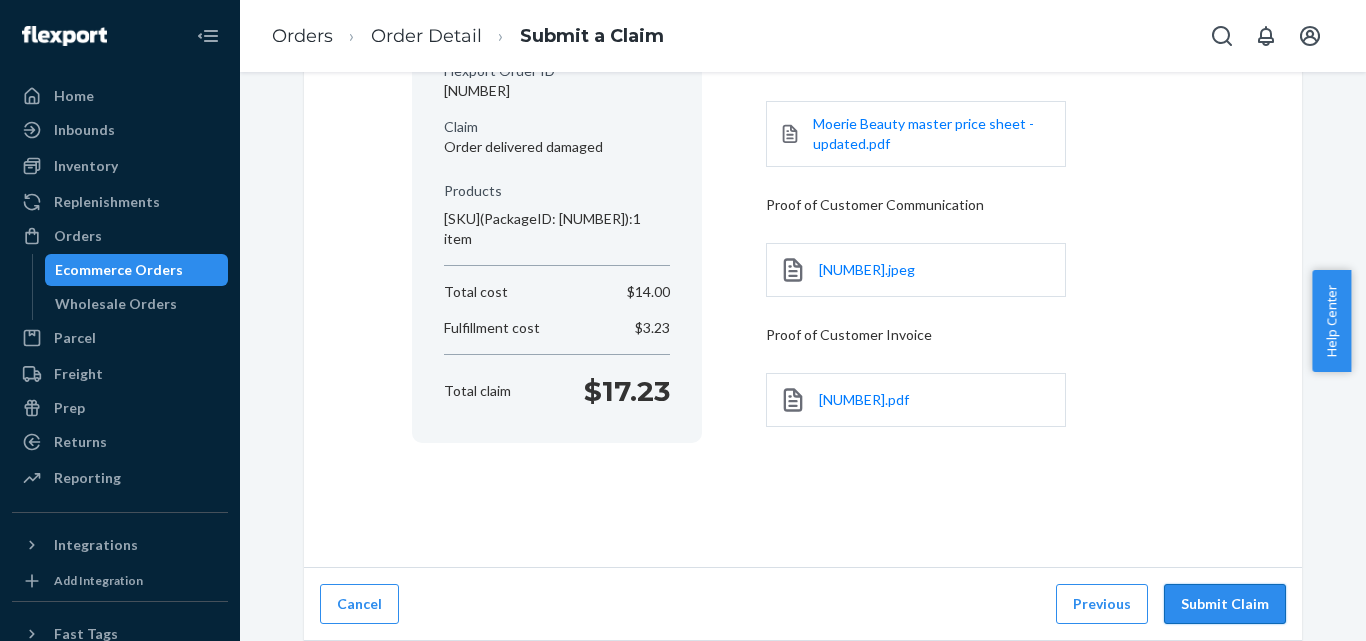 click on "Submit Claim" at bounding box center (1225, 604) 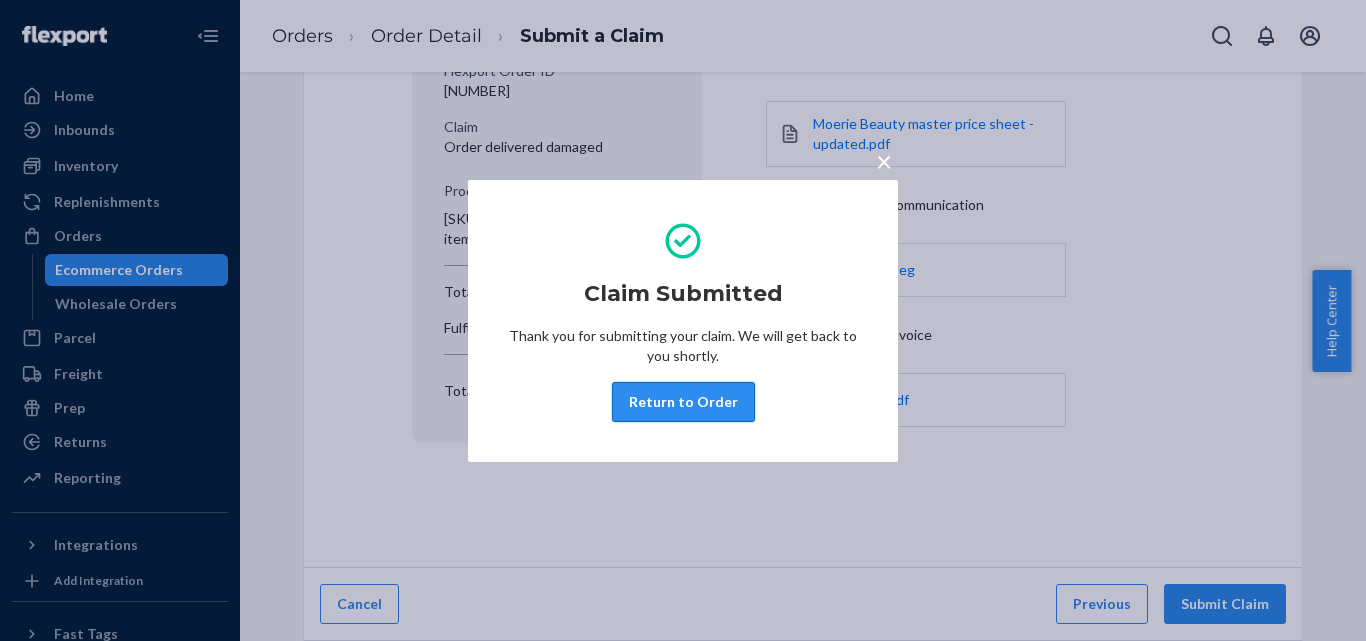 click on "Return to Order" at bounding box center (683, 402) 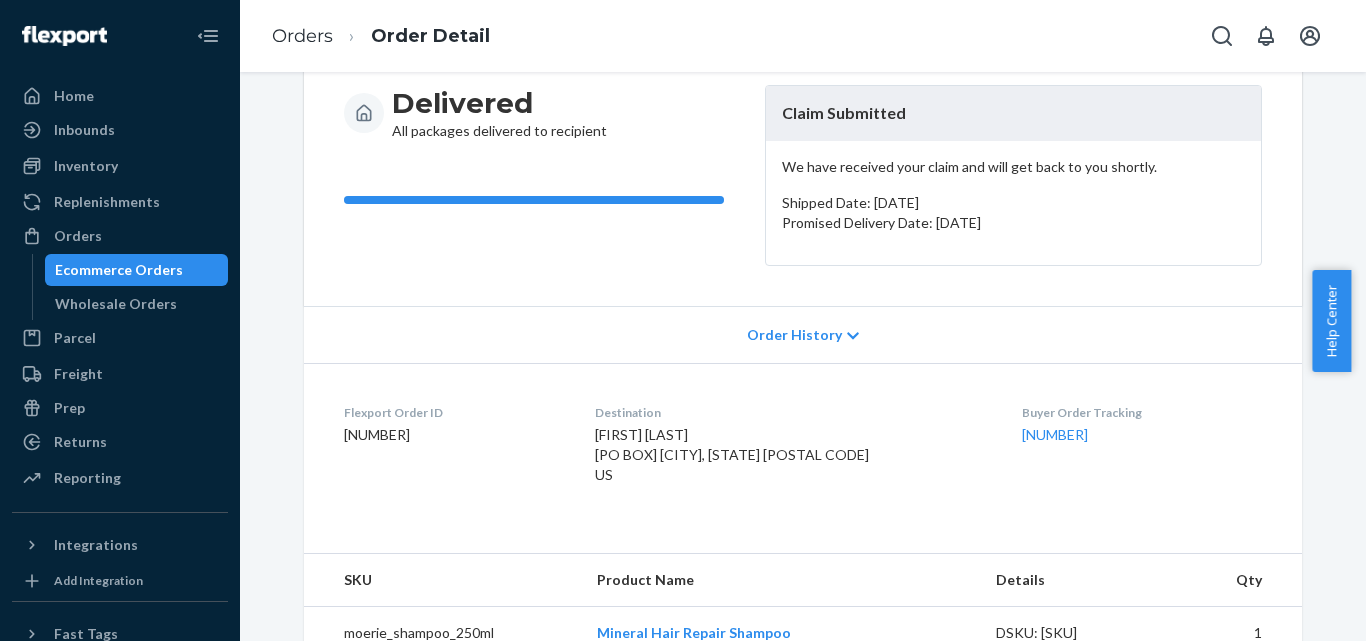scroll, scrollTop: 0, scrollLeft: 0, axis: both 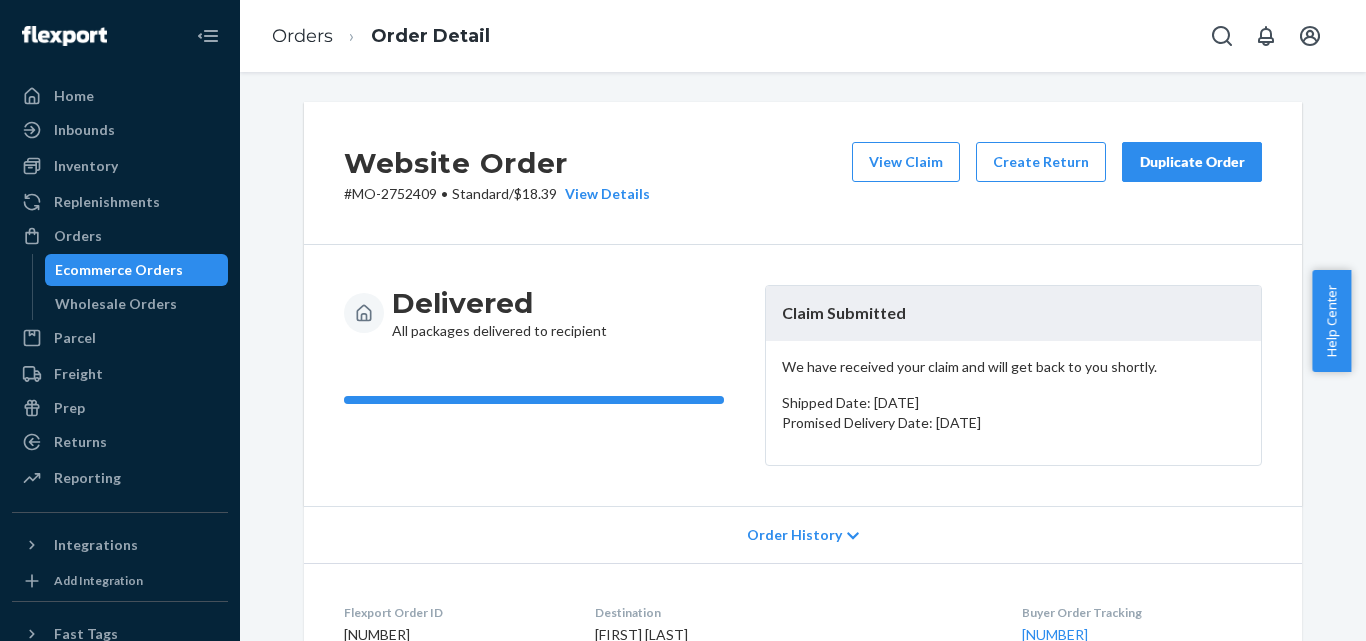 click on "Duplicate Order" at bounding box center (1192, 162) 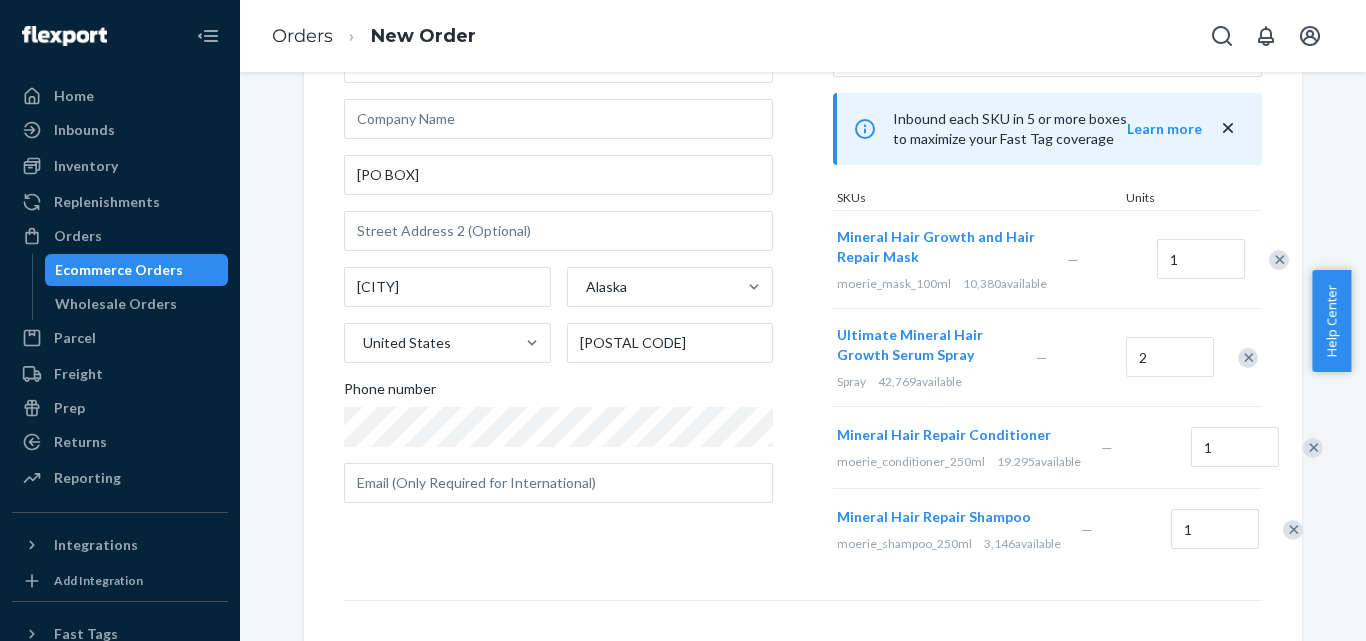 scroll, scrollTop: 200, scrollLeft: 0, axis: vertical 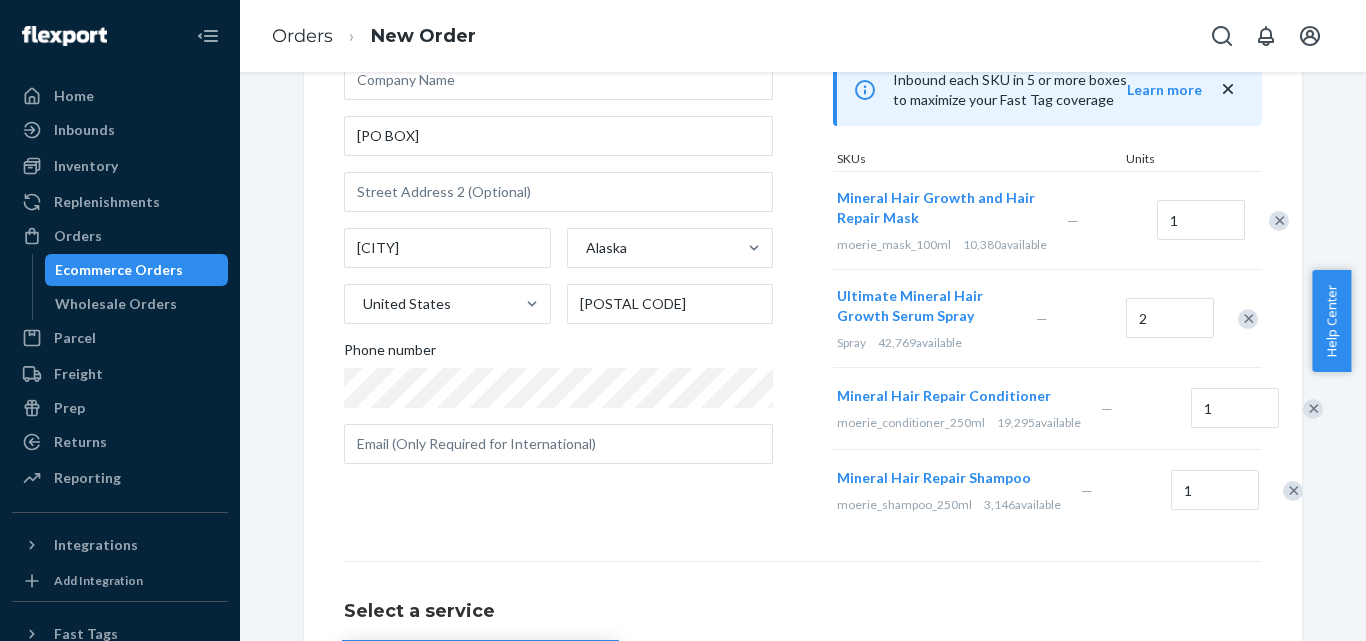 click at bounding box center (1279, 221) 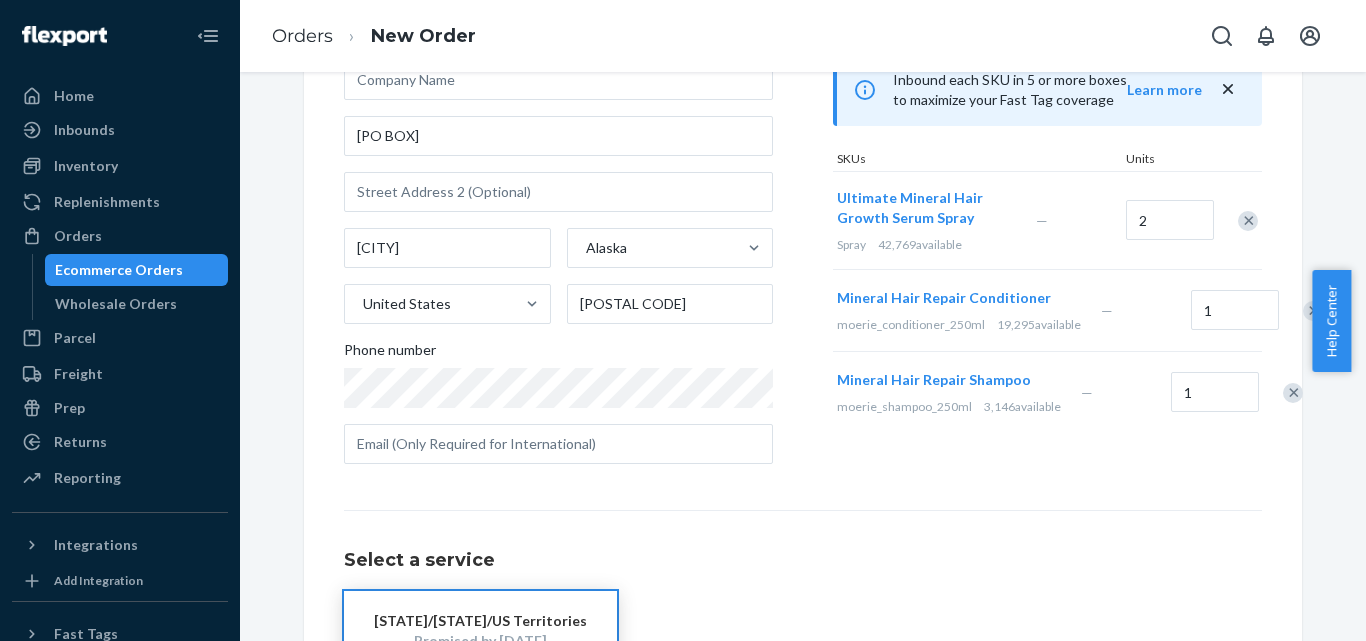 click at bounding box center [1313, 311] 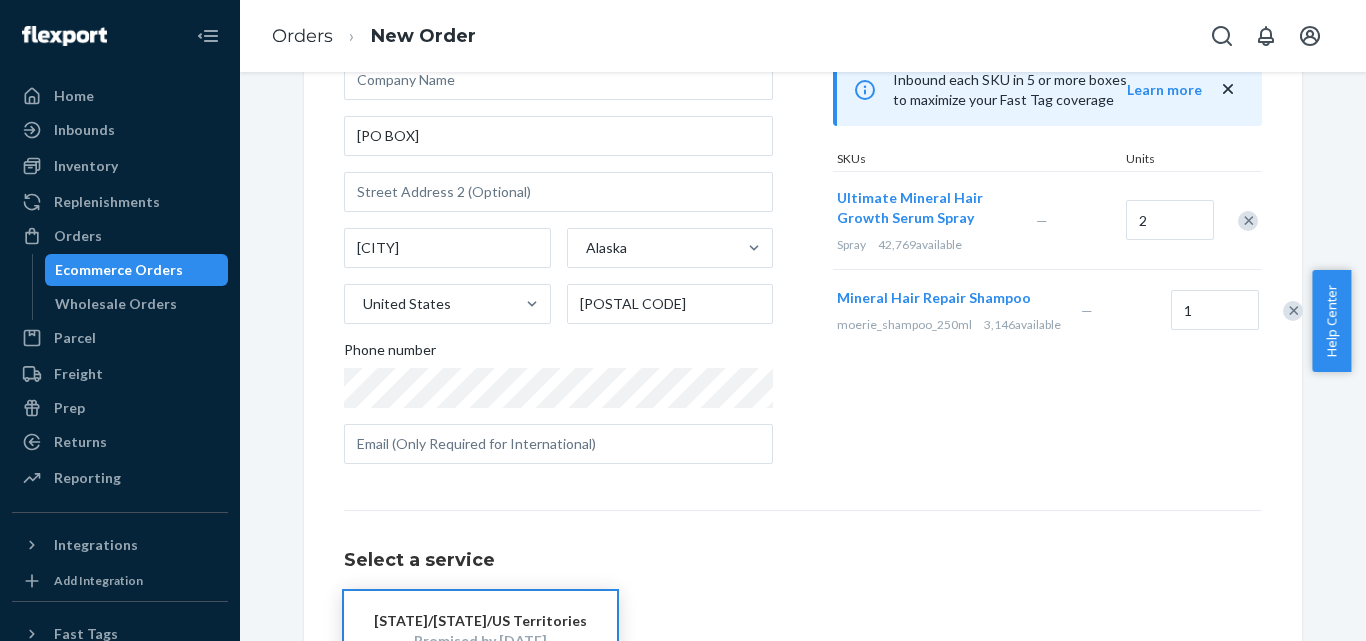 click at bounding box center (1293, 311) 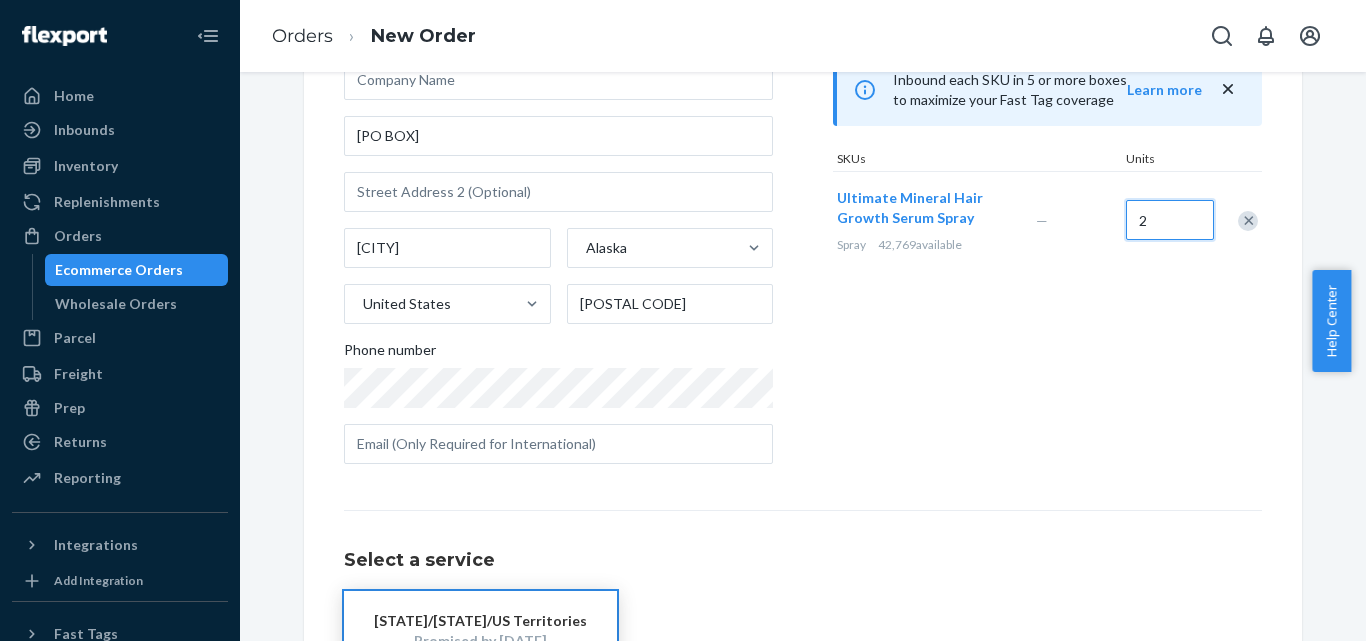 click on "2" at bounding box center (1170, 220) 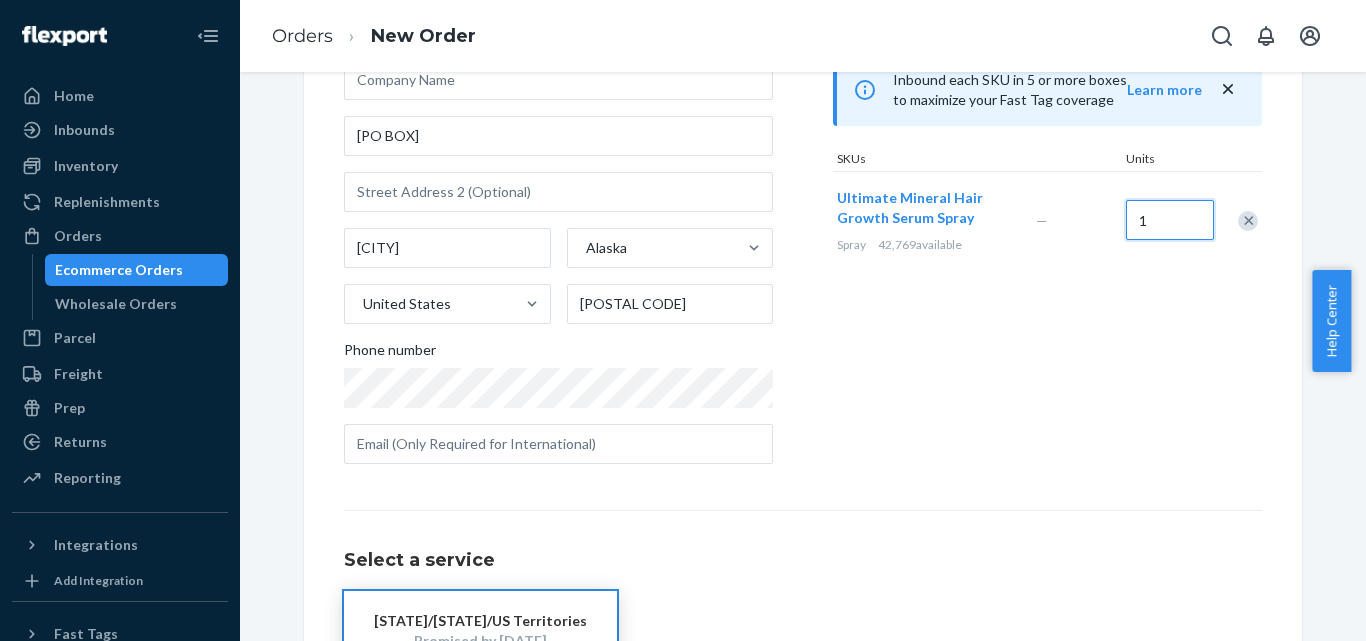 type on "1" 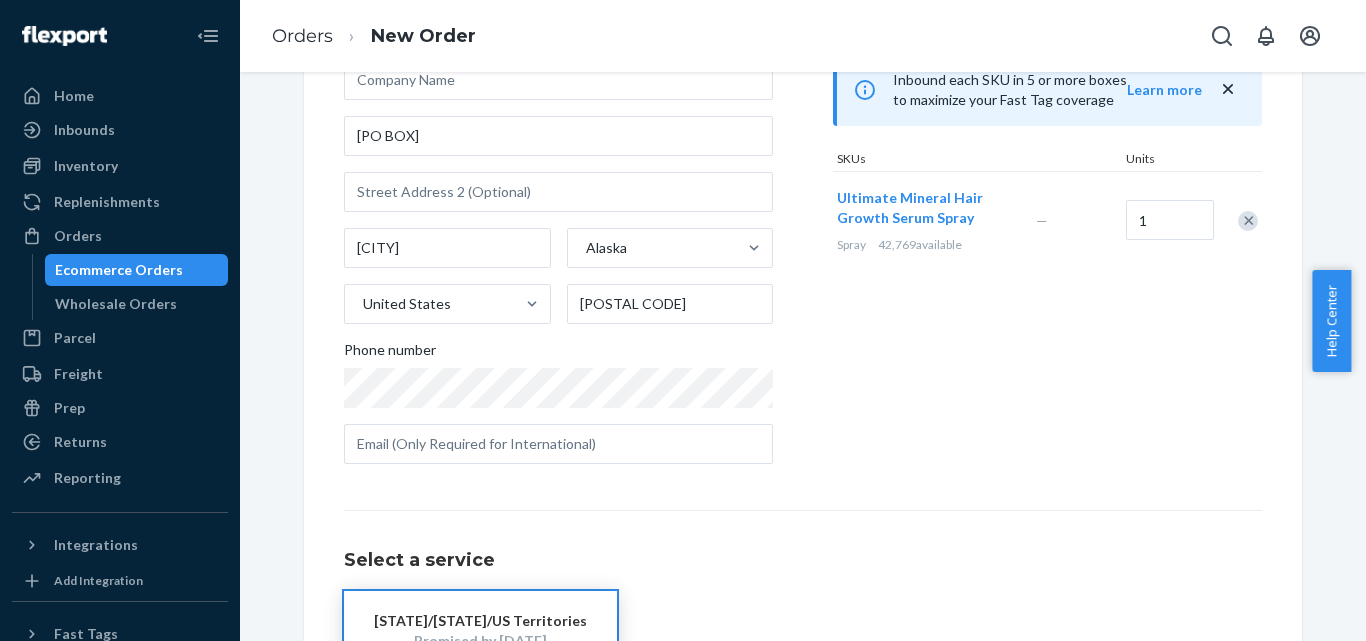 click on "Products Search and select the content of your order here. Search and add products Inbound each SKU in 5 or more boxes to maximize your Fast Tag coverage Learn more SKUs Units Ultimate Mineral Hair Growth Serum Spray Spray 42,769  available — 1" at bounding box center [1047, 211] 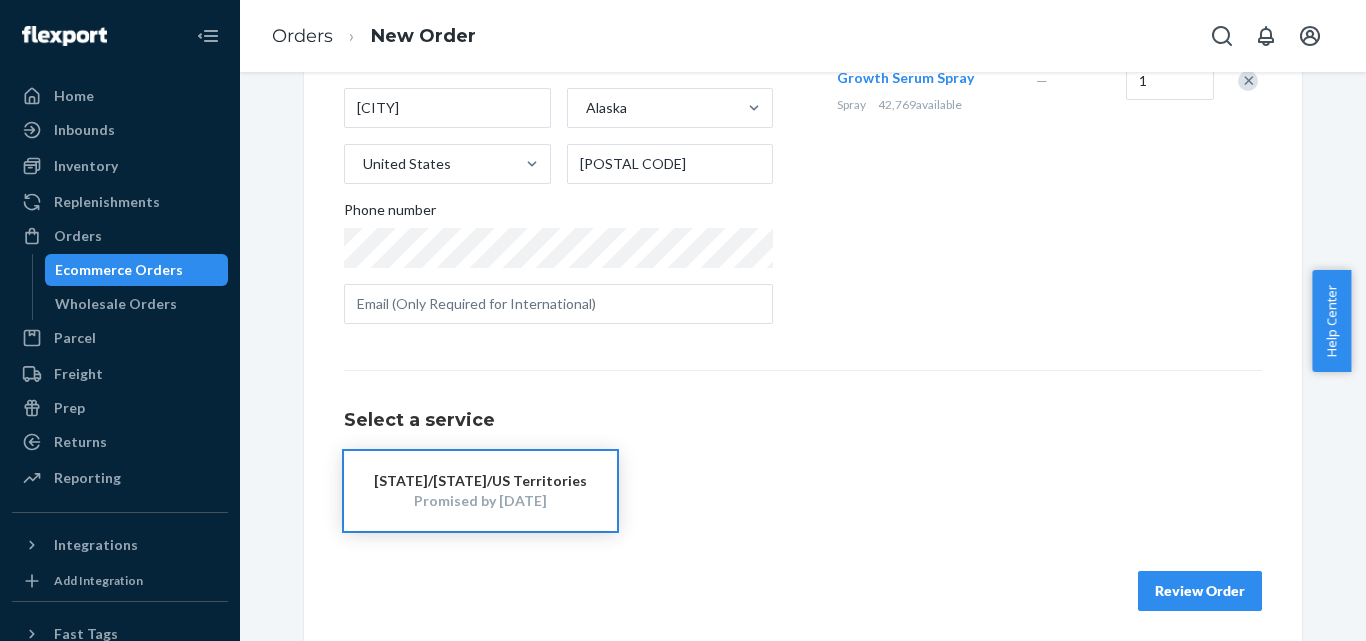 scroll, scrollTop: 350, scrollLeft: 0, axis: vertical 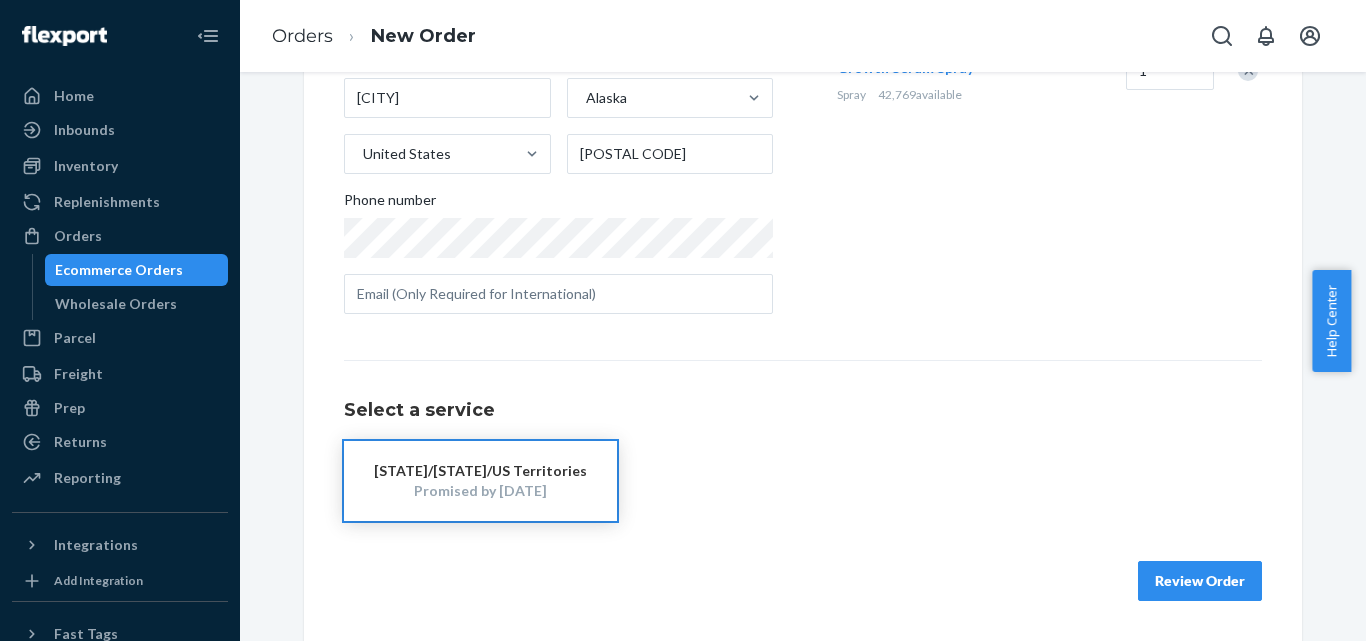 click on "Review Order" at bounding box center [1200, 581] 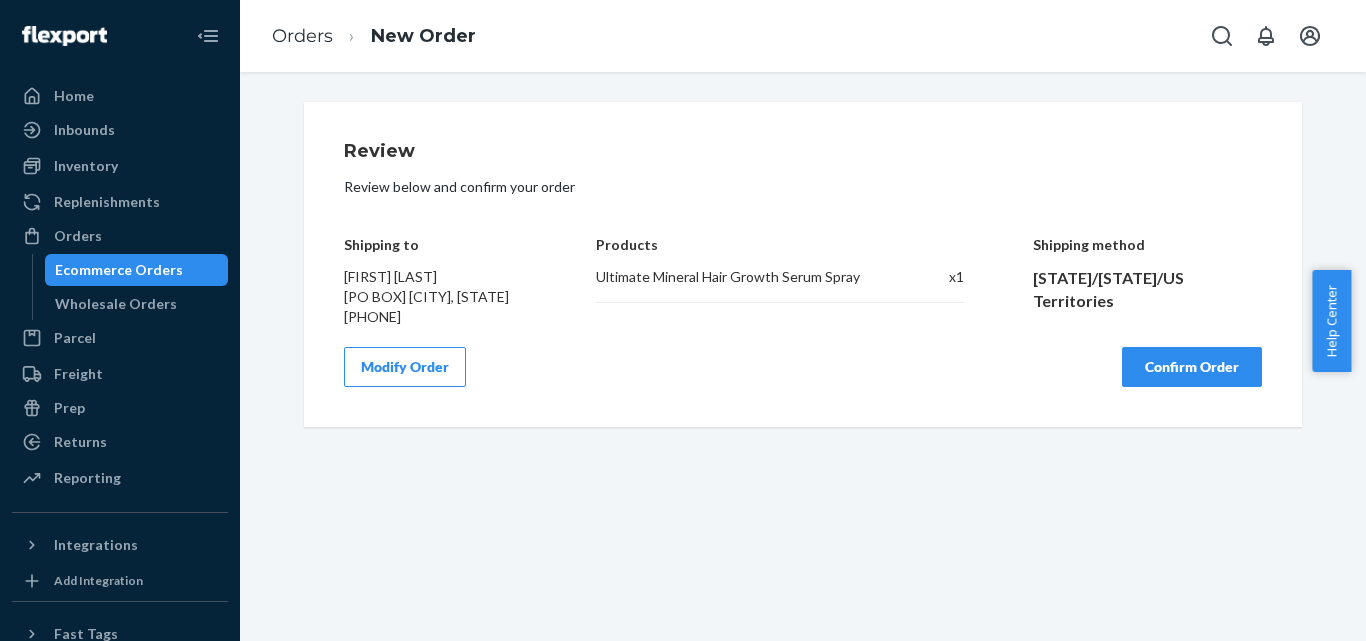 scroll, scrollTop: 0, scrollLeft: 0, axis: both 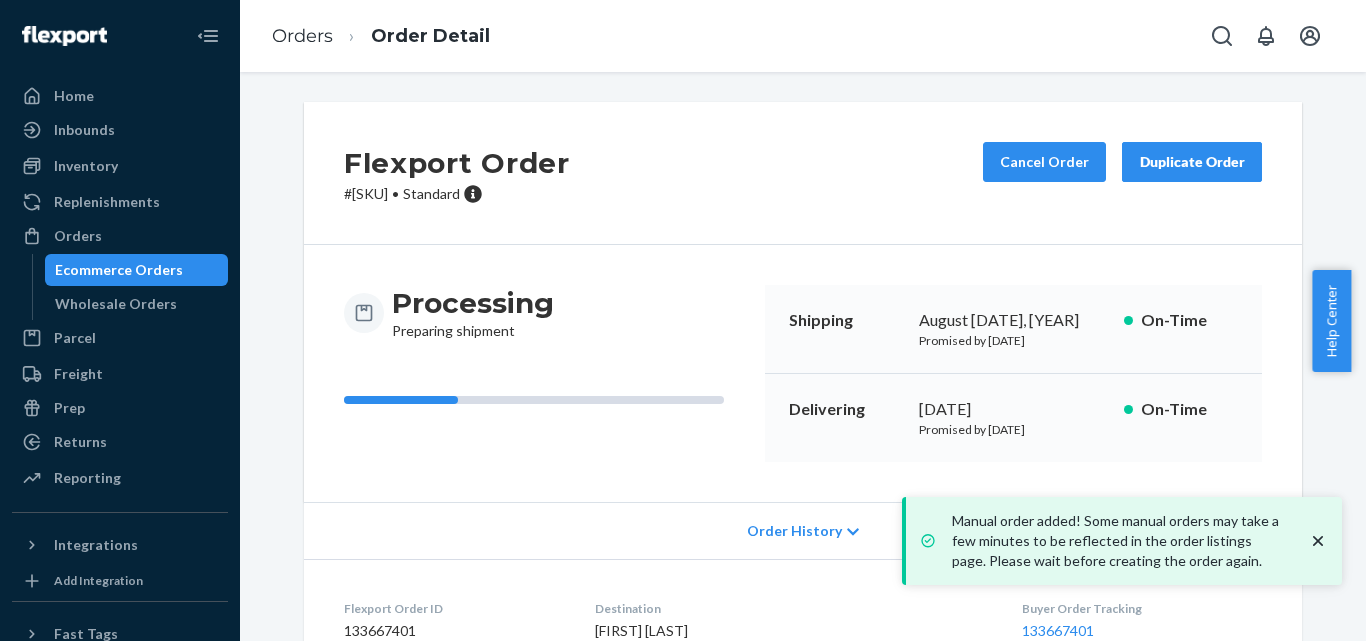 click on "# [SKU] • Standard" at bounding box center [457, 194] 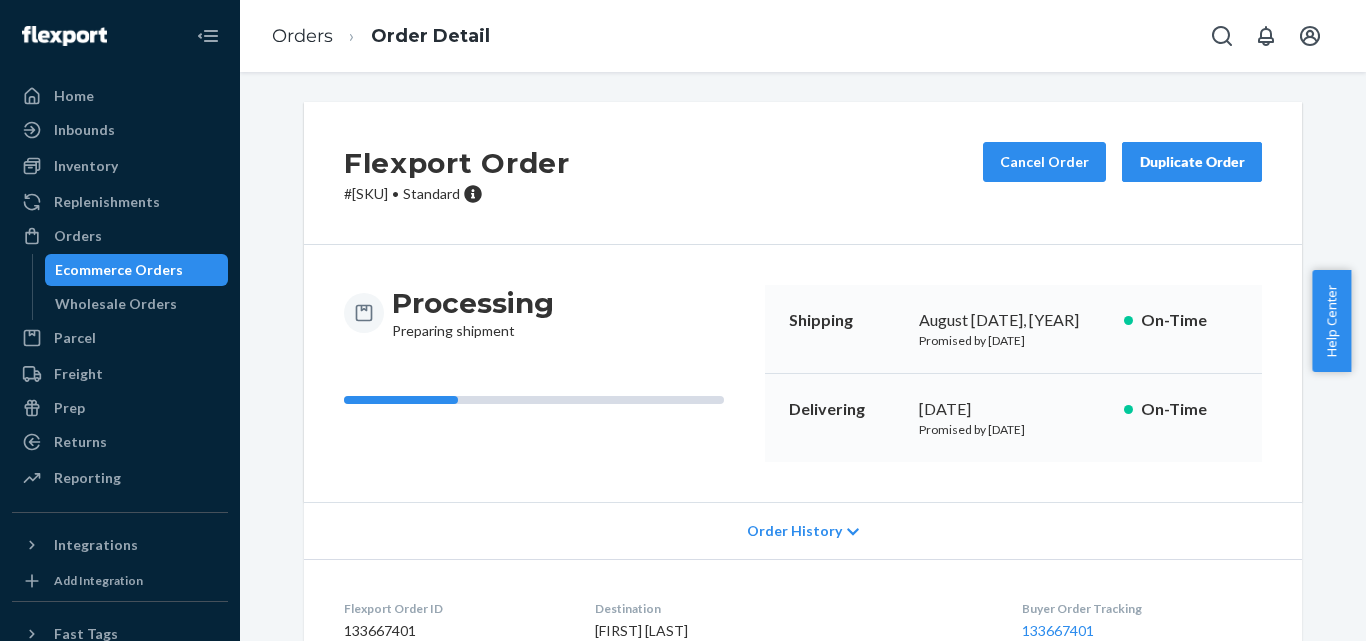 copy on "[SKU]" 